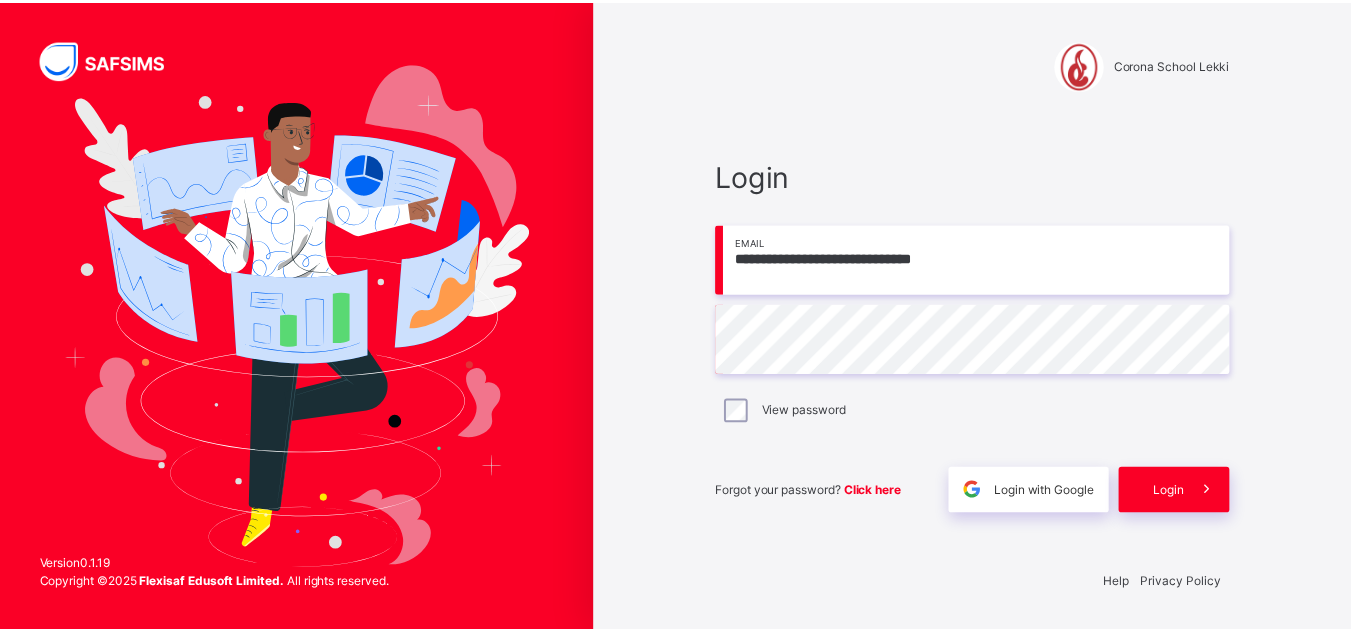 scroll, scrollTop: 0, scrollLeft: 0, axis: both 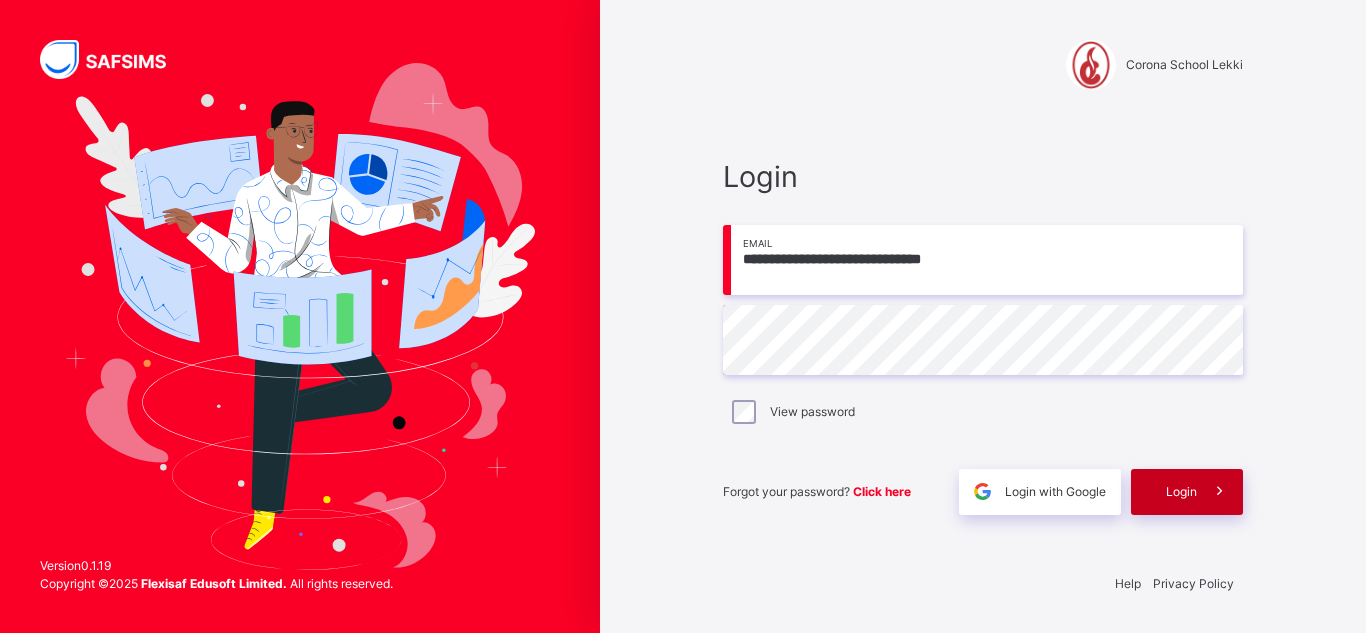 click on "Login" at bounding box center [1187, 492] 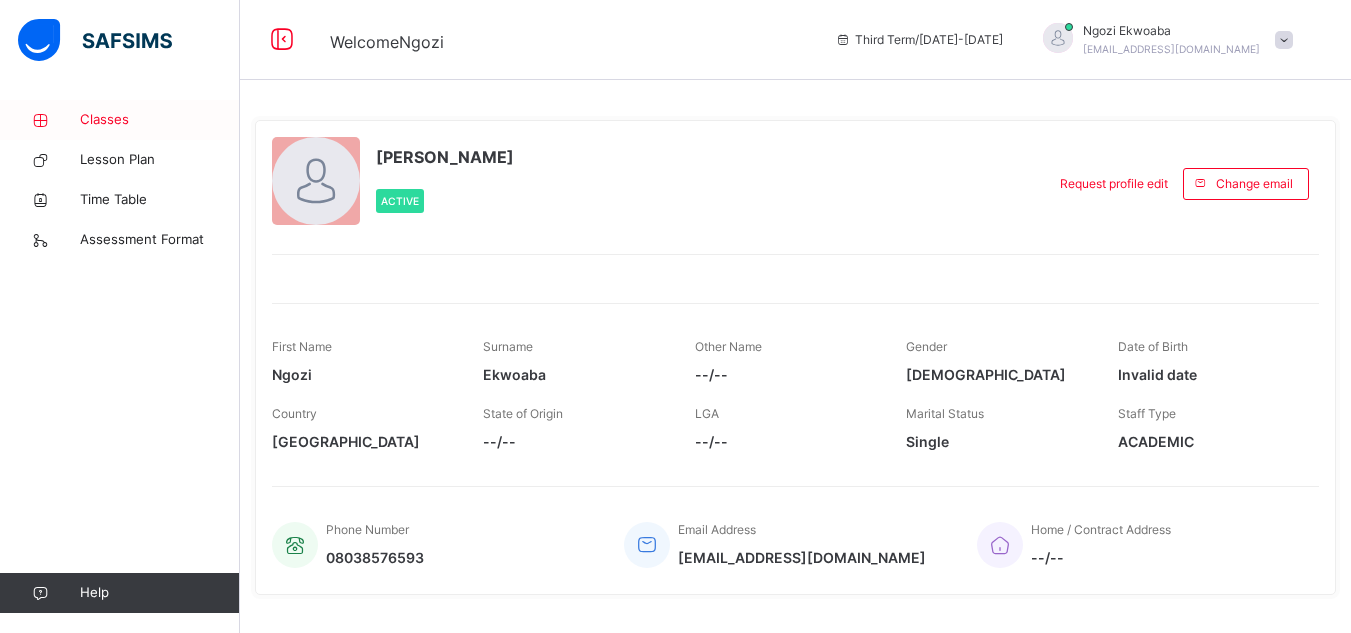 click on "Classes" at bounding box center [120, 120] 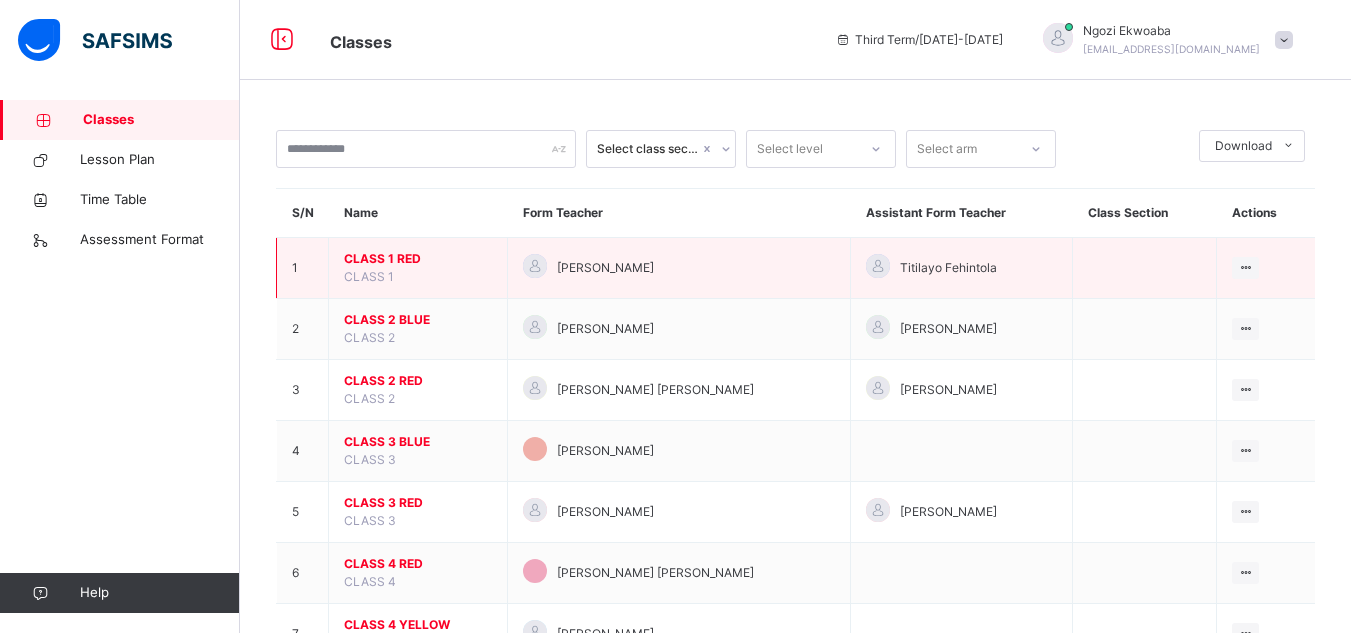 click on "CLASS 1   RED" at bounding box center [418, 259] 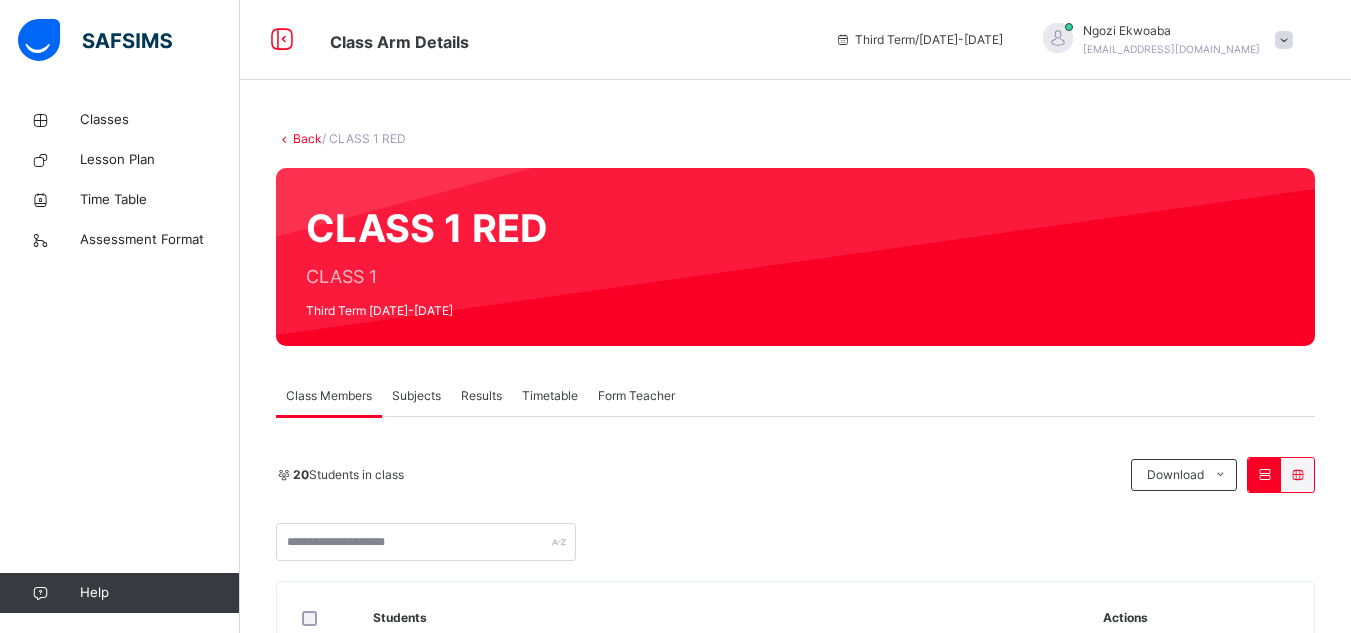 click on "Subjects" at bounding box center (416, 396) 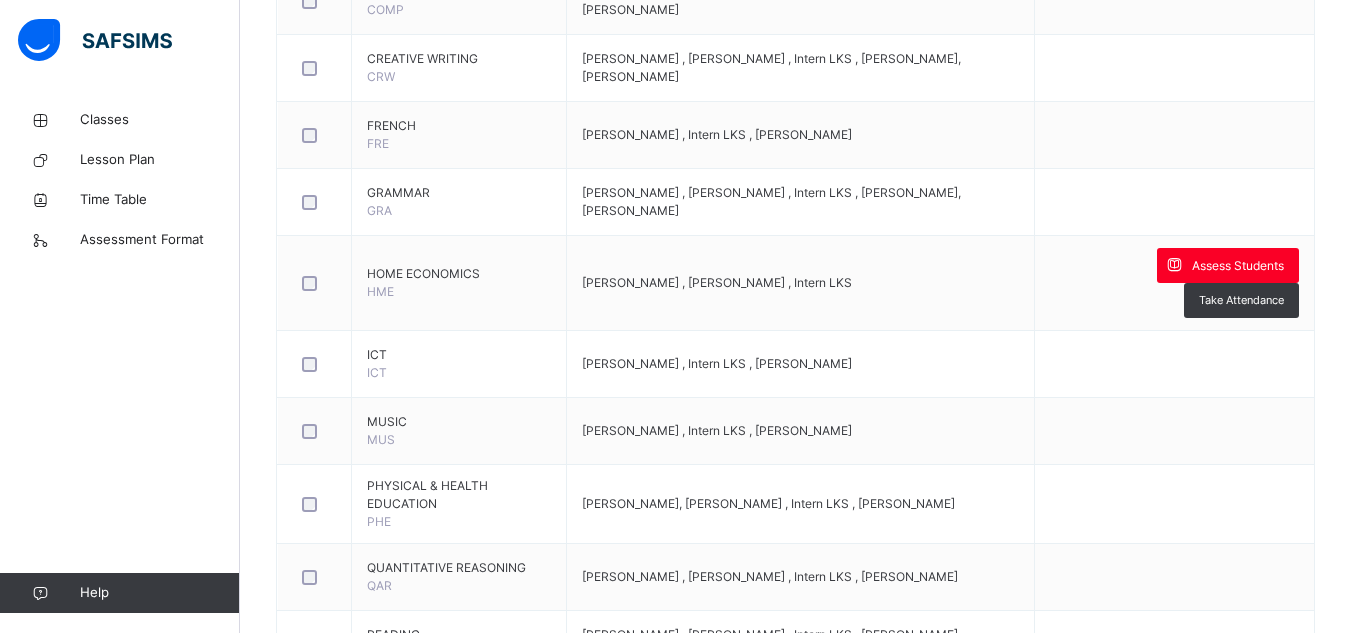 scroll, scrollTop: 816, scrollLeft: 0, axis: vertical 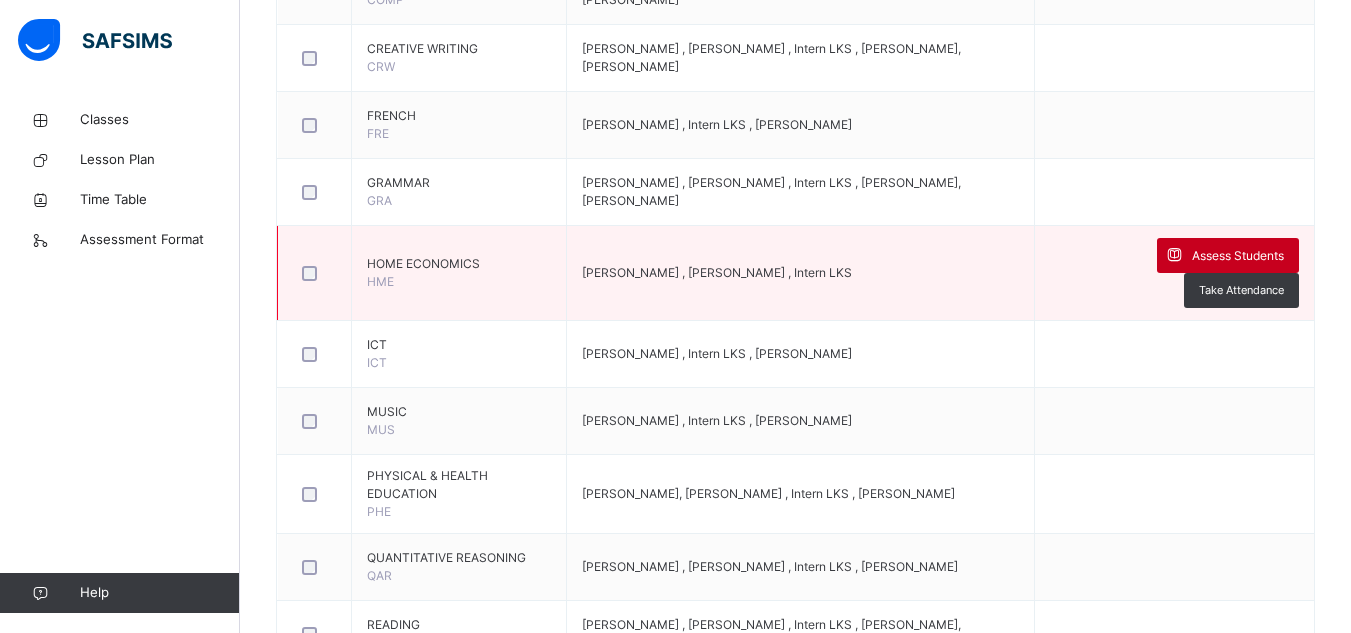 click on "Assess Students" at bounding box center [1238, 256] 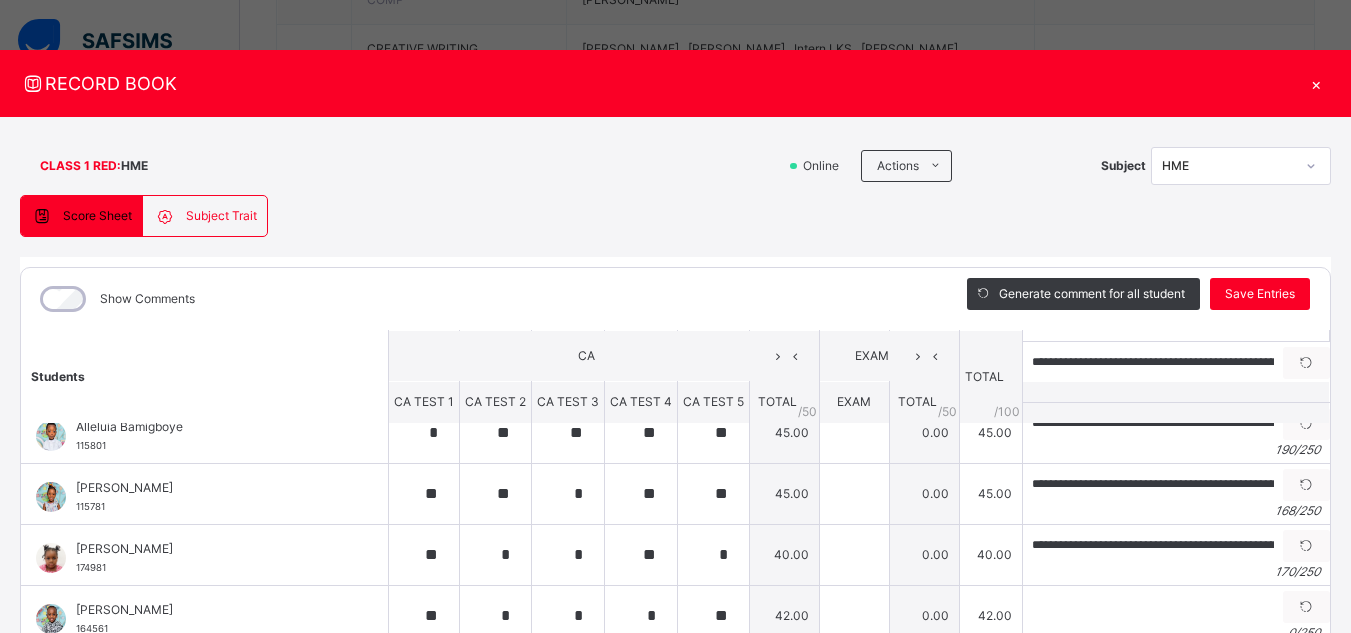 scroll, scrollTop: 91, scrollLeft: 0, axis: vertical 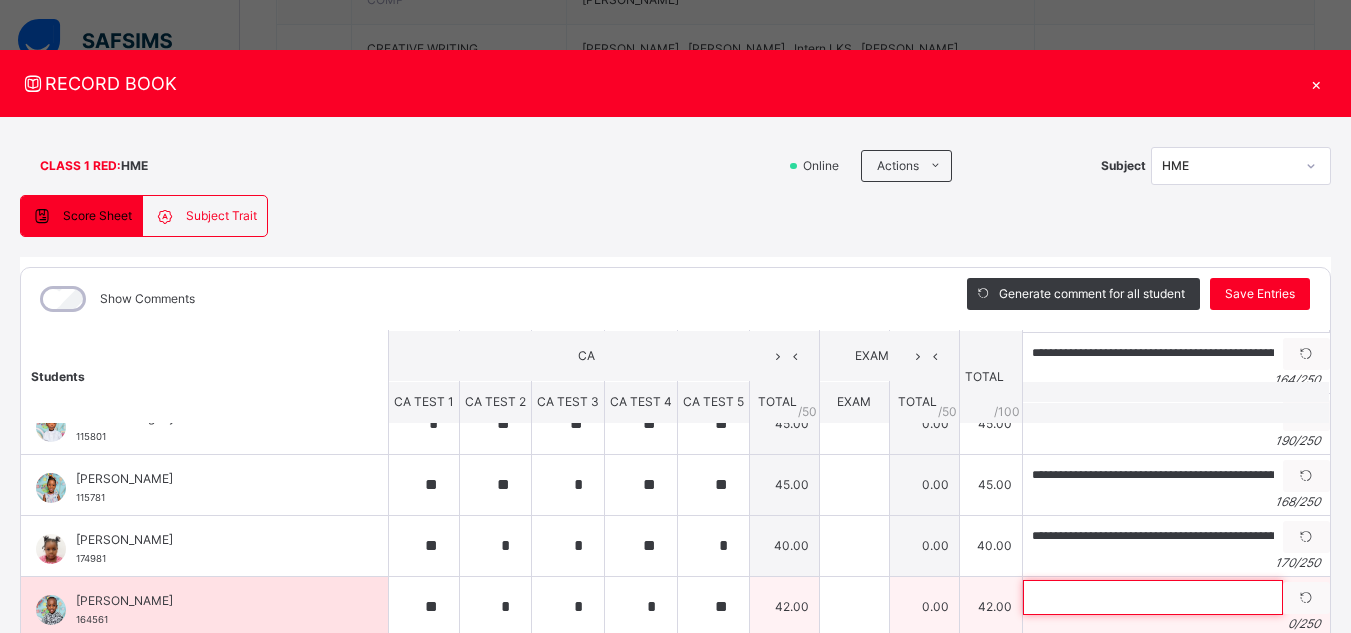 click at bounding box center [1153, 597] 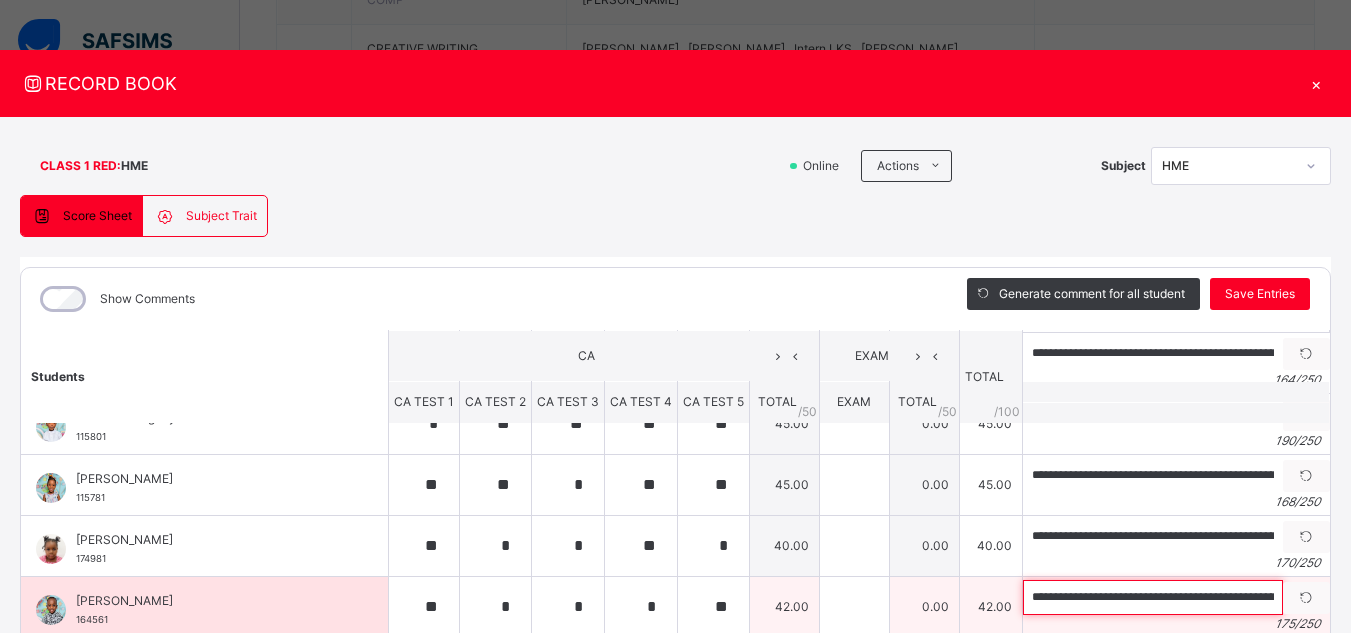 scroll, scrollTop: 0, scrollLeft: 753, axis: horizontal 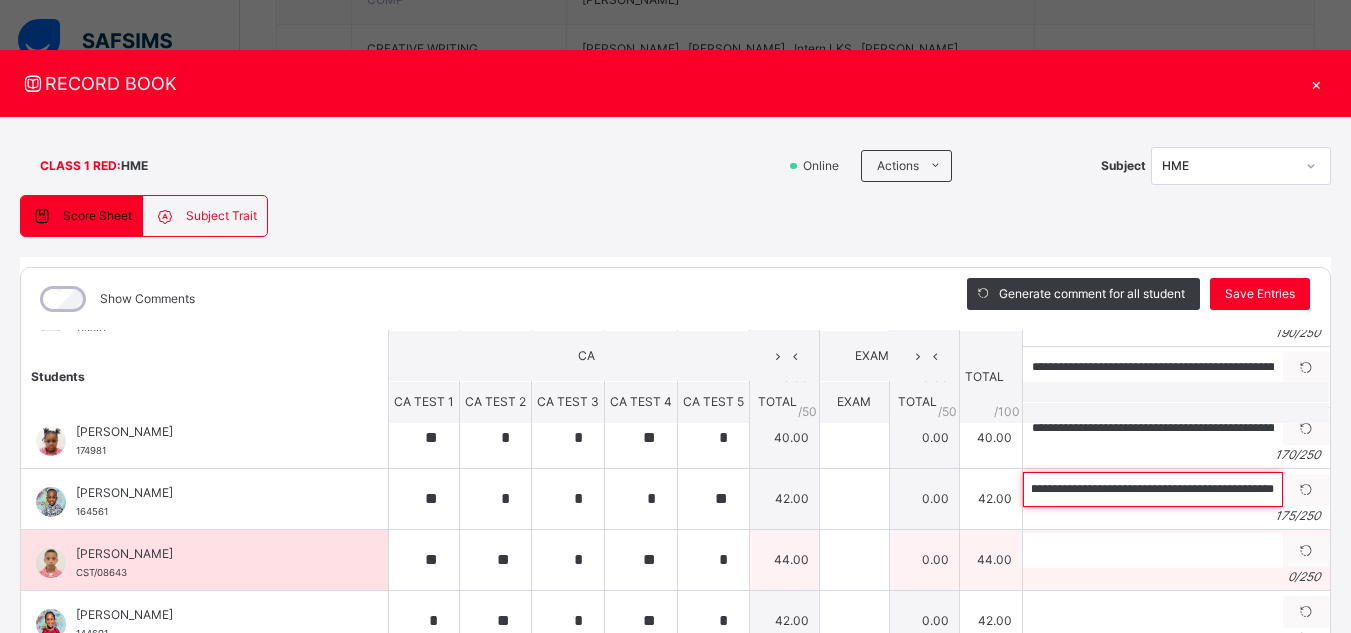 type on "**********" 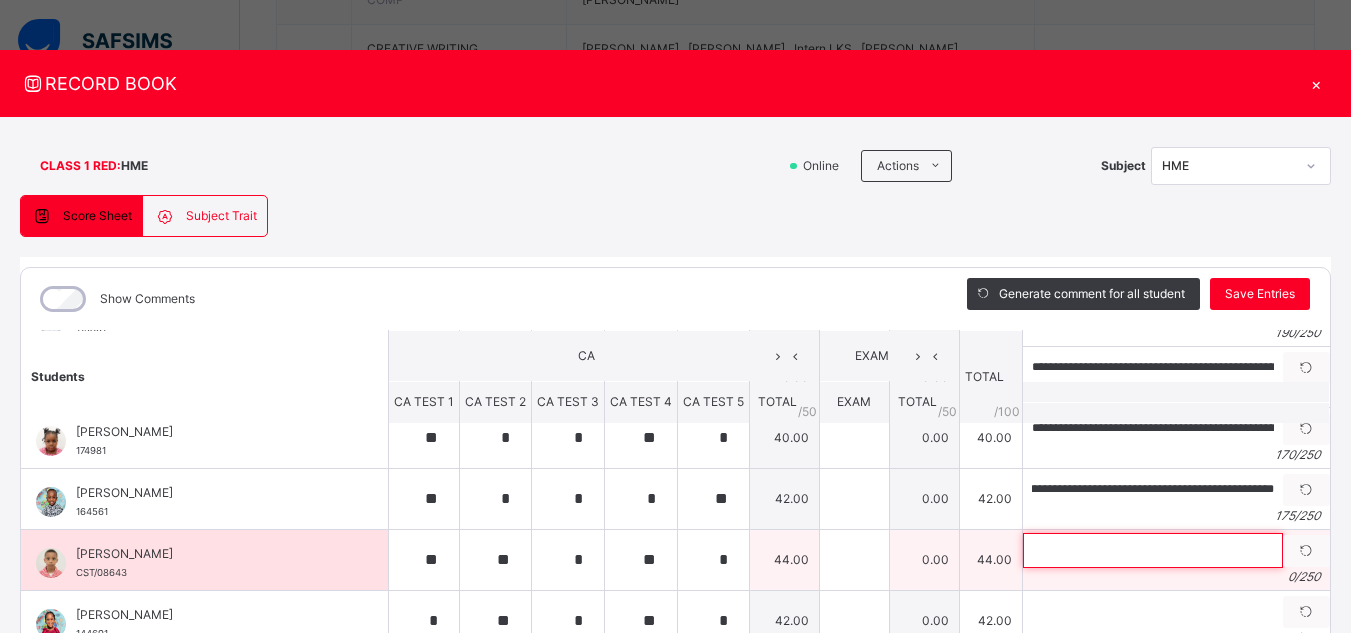 scroll, scrollTop: 0, scrollLeft: 0, axis: both 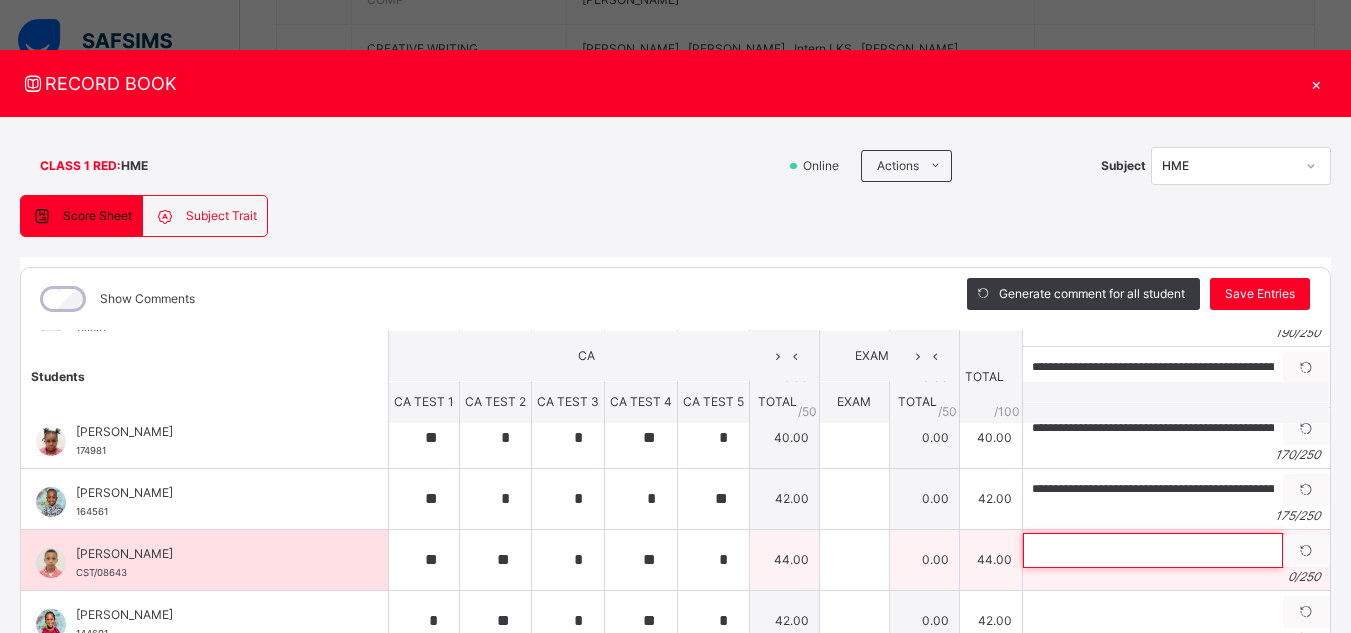 click at bounding box center [1153, 550] 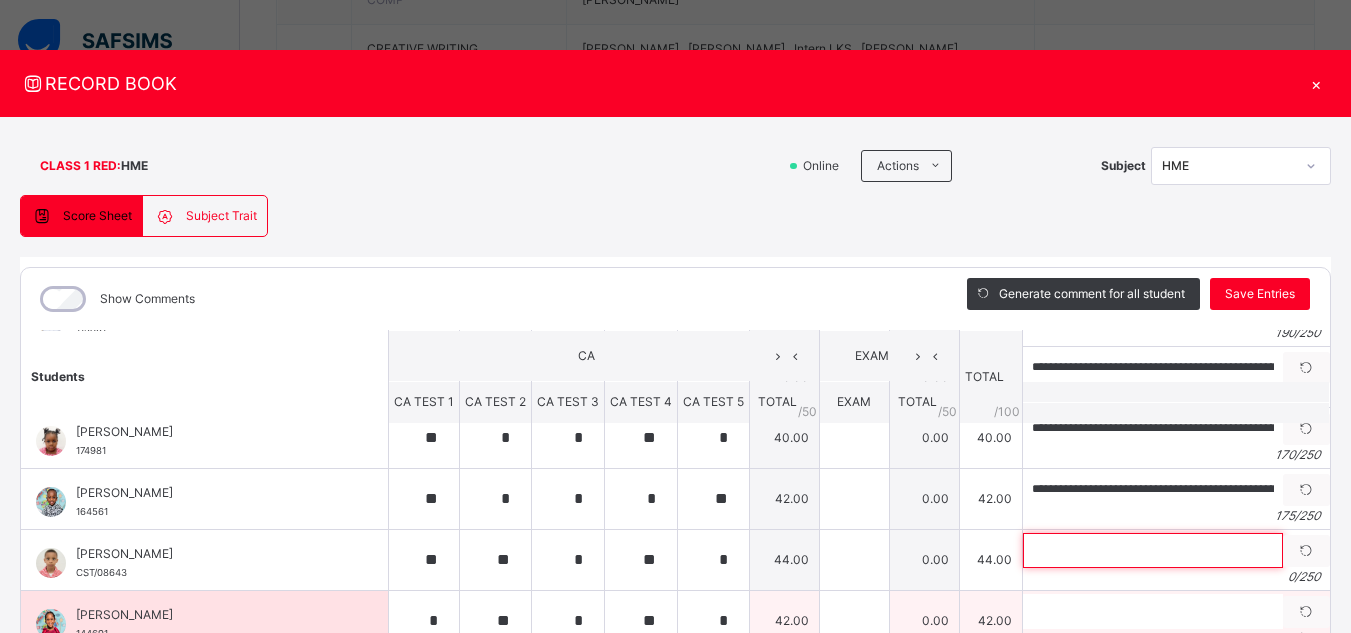 paste on "**********" 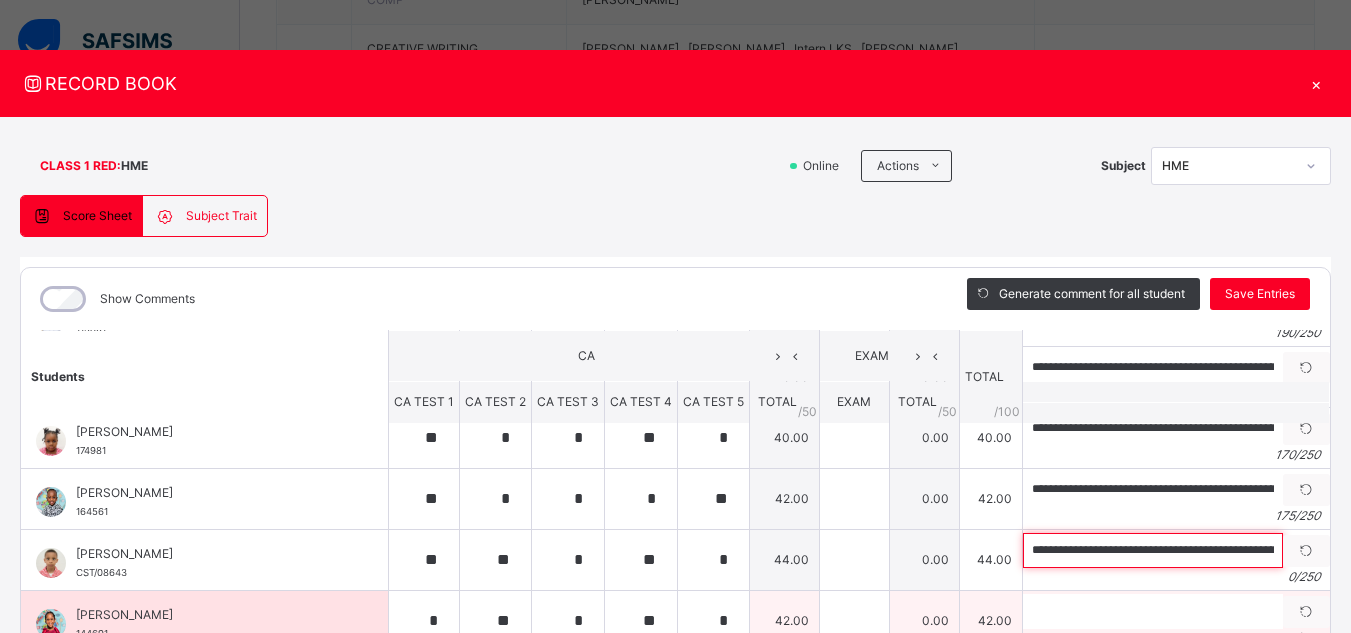 scroll, scrollTop: 0, scrollLeft: 720, axis: horizontal 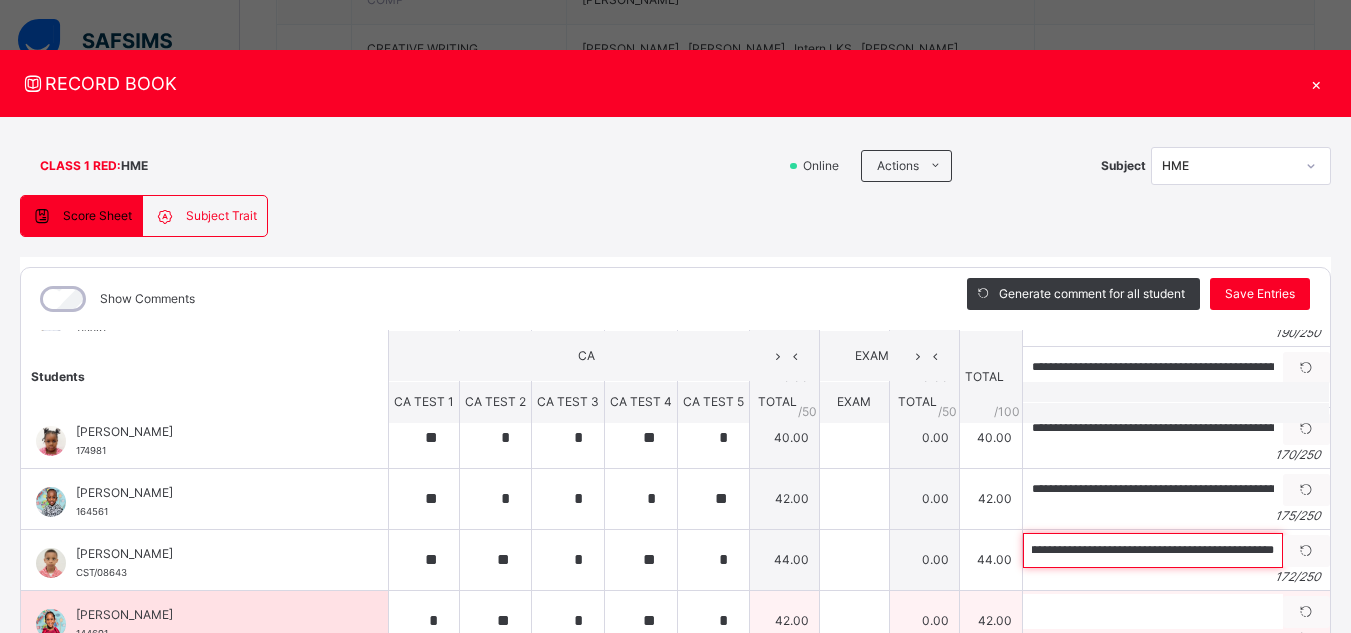 type on "**********" 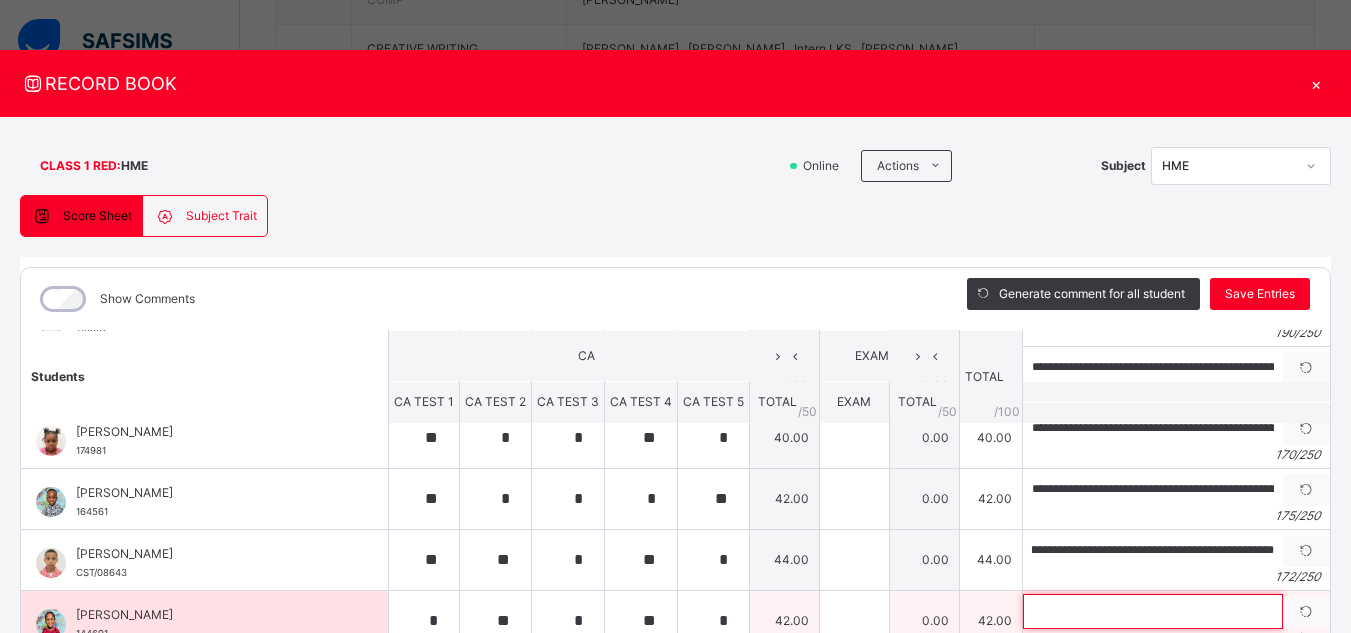 scroll, scrollTop: 0, scrollLeft: 0, axis: both 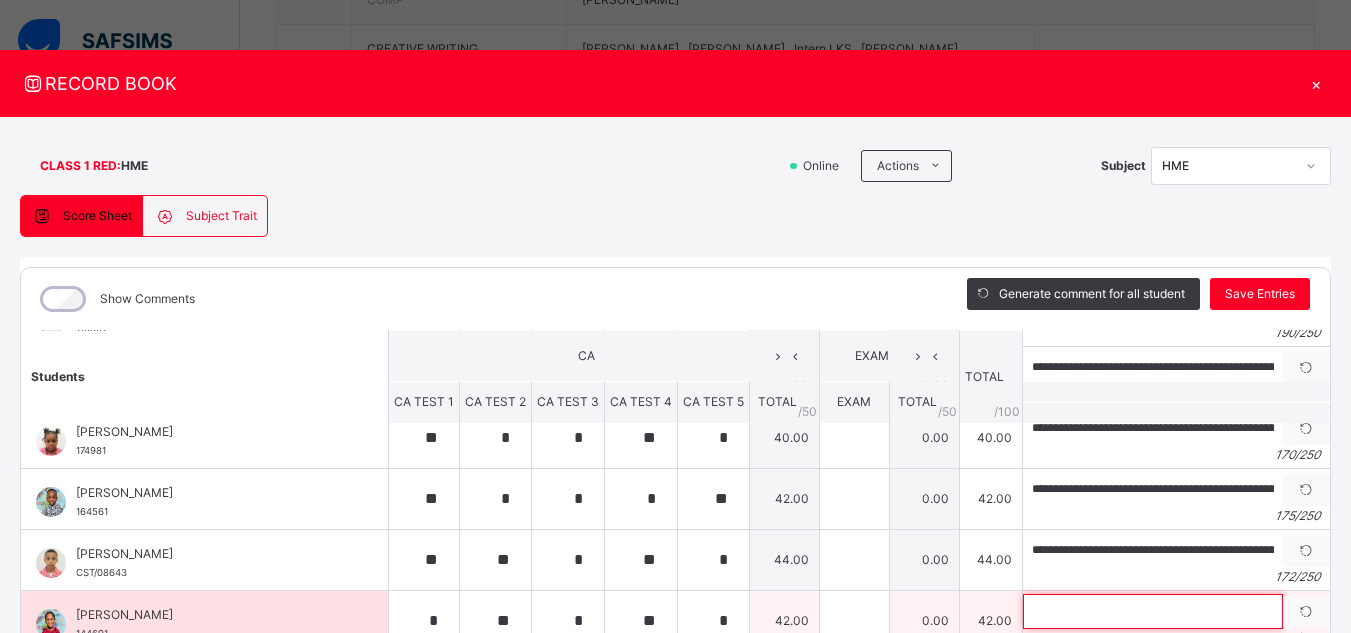 click at bounding box center (1153, 611) 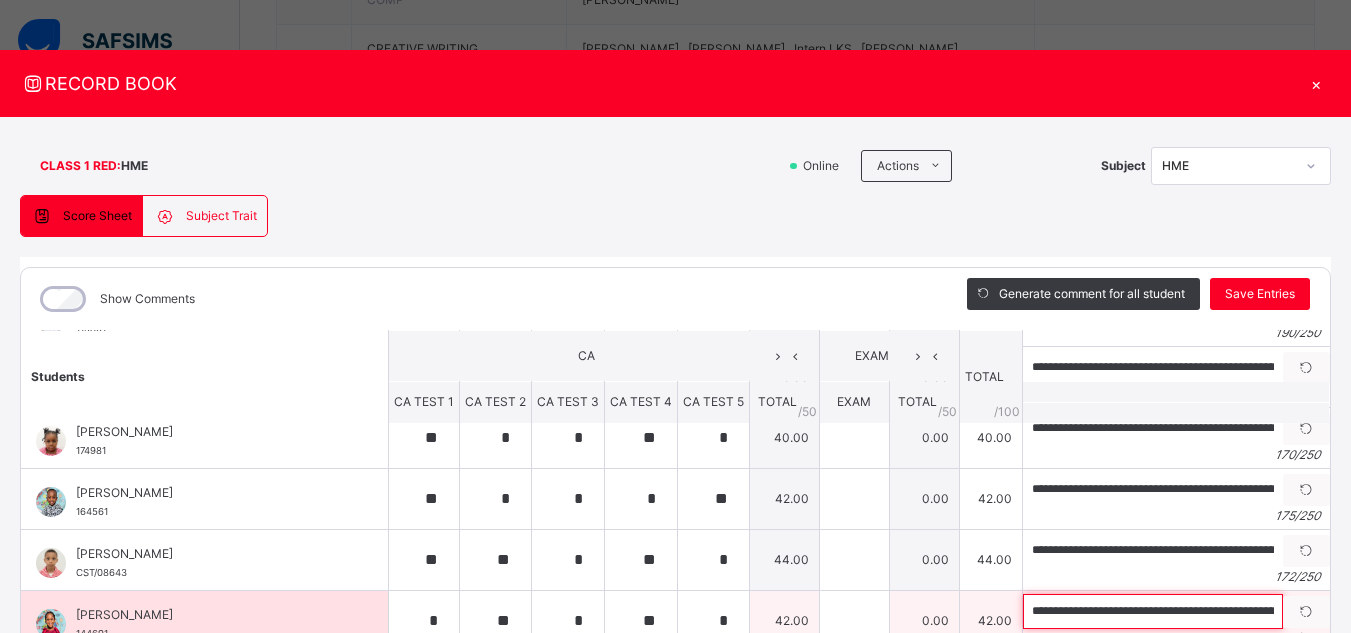scroll, scrollTop: 0, scrollLeft: 844, axis: horizontal 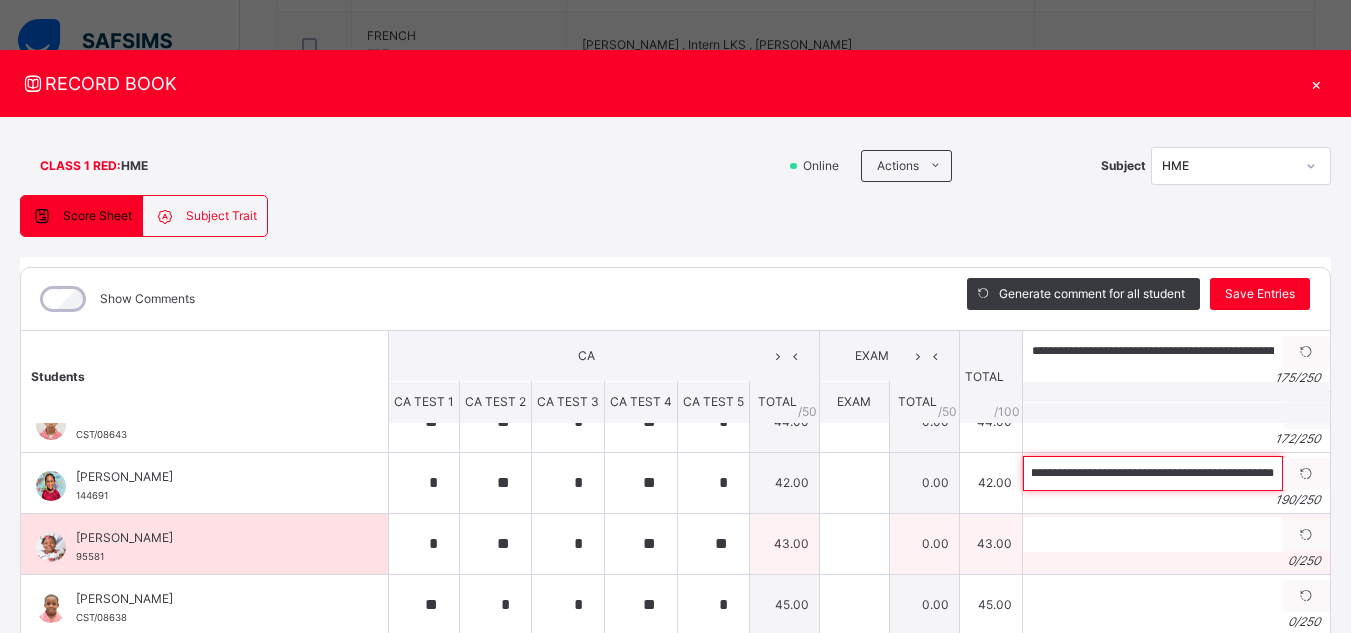 type on "**********" 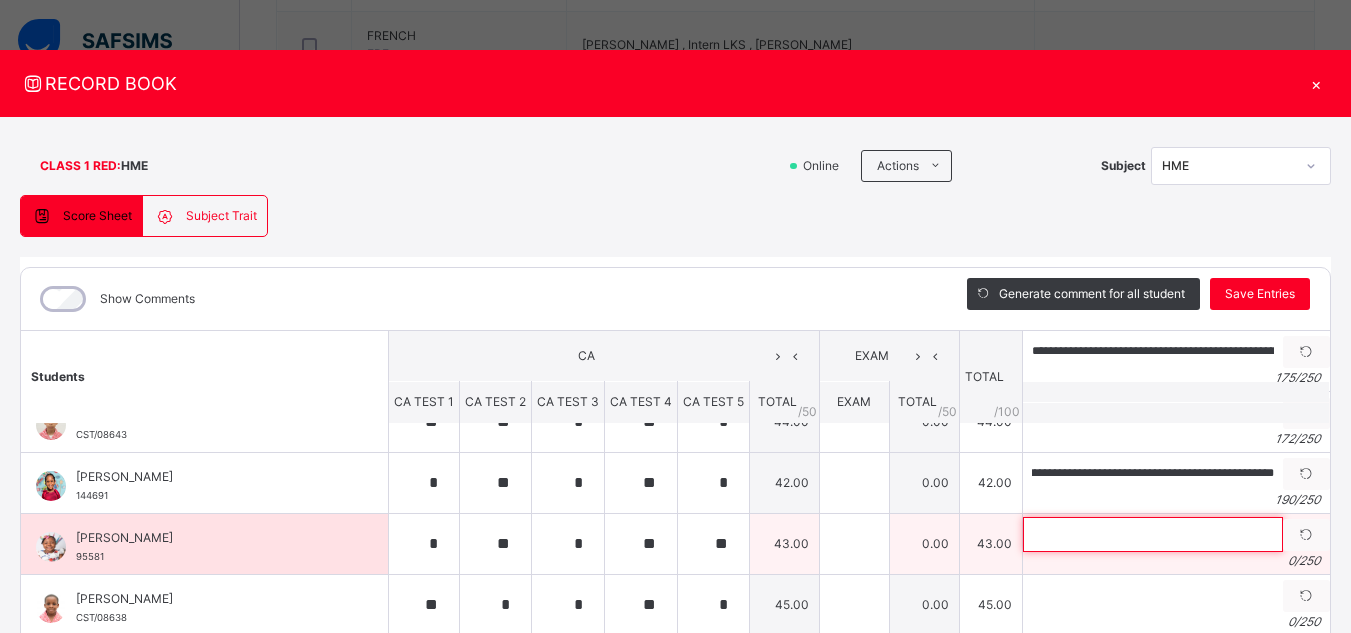 scroll, scrollTop: 0, scrollLeft: 0, axis: both 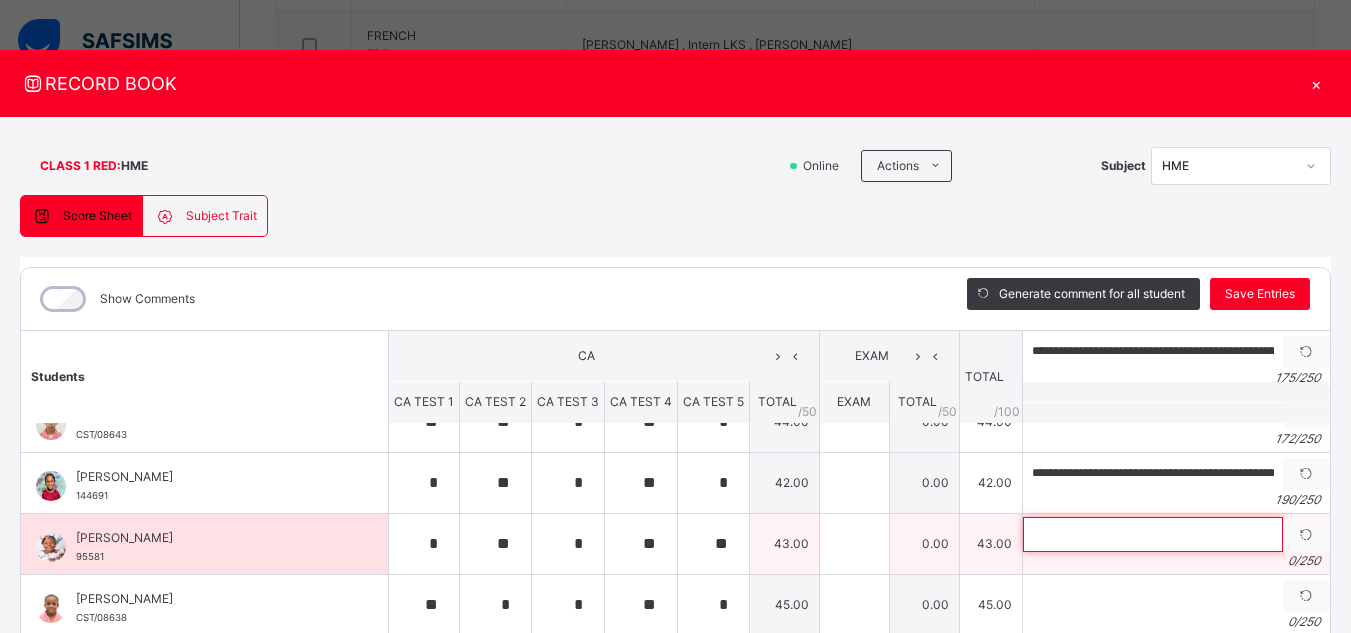 click at bounding box center [1153, 534] 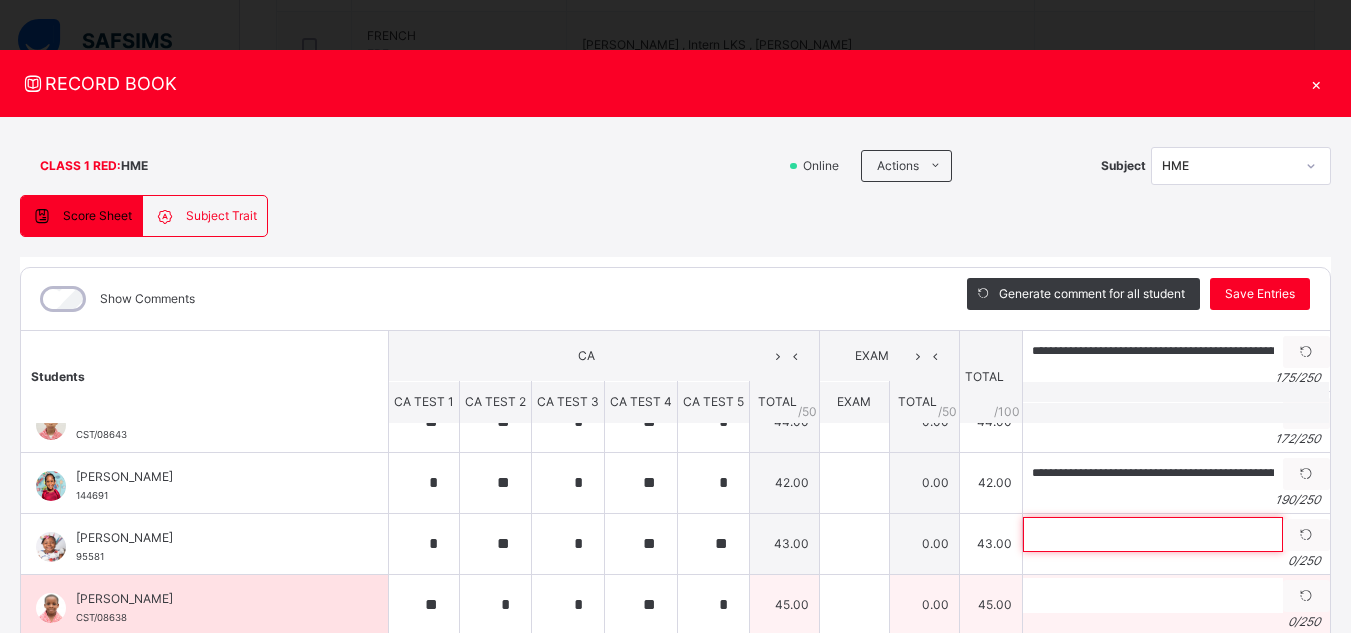 paste on "**********" 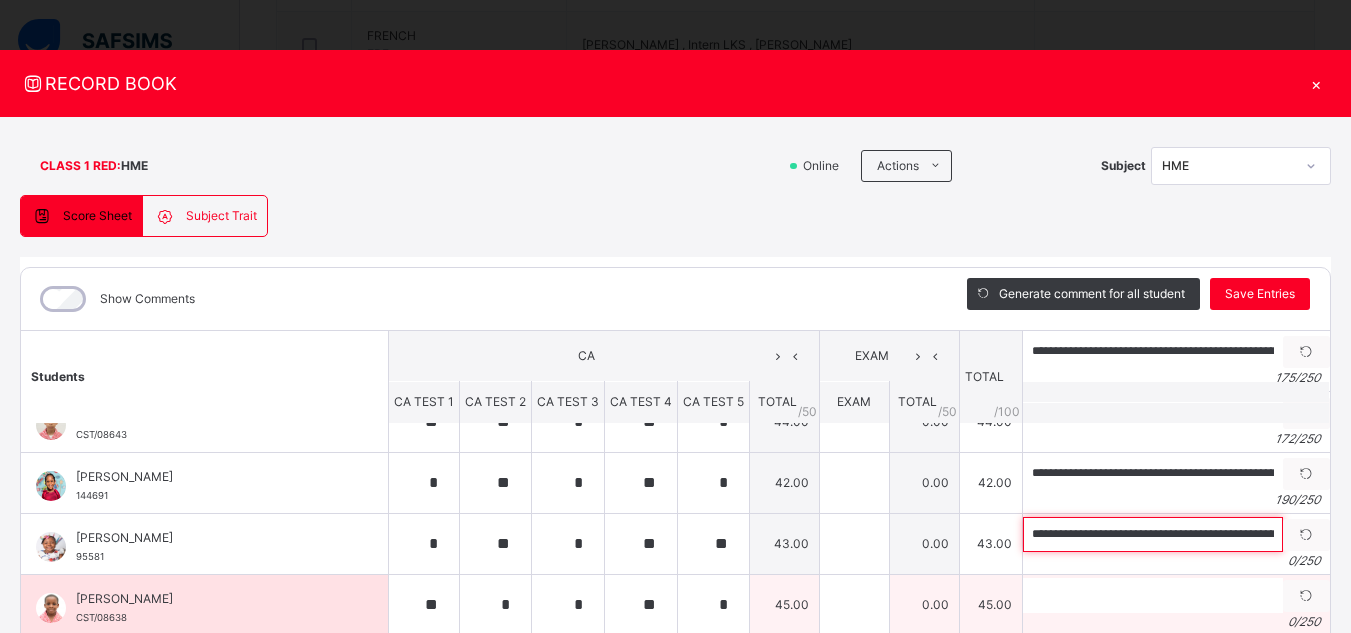 scroll, scrollTop: 0, scrollLeft: 759, axis: horizontal 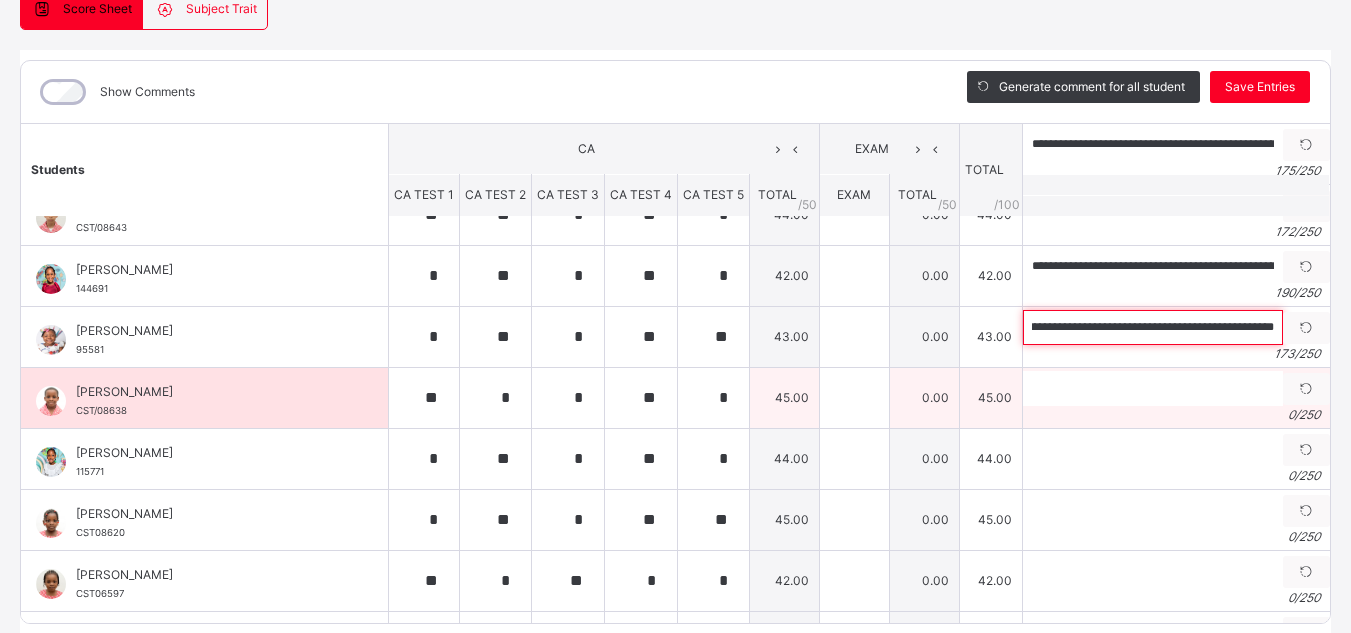 type on "**********" 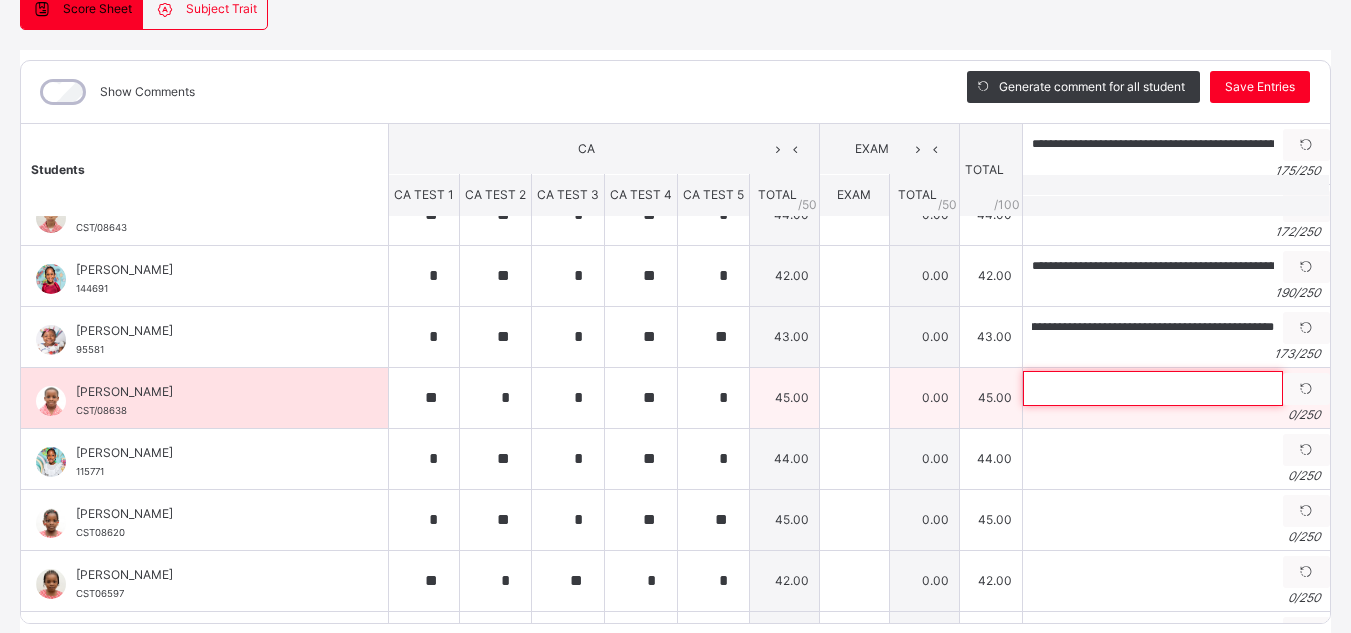 scroll, scrollTop: 0, scrollLeft: 0, axis: both 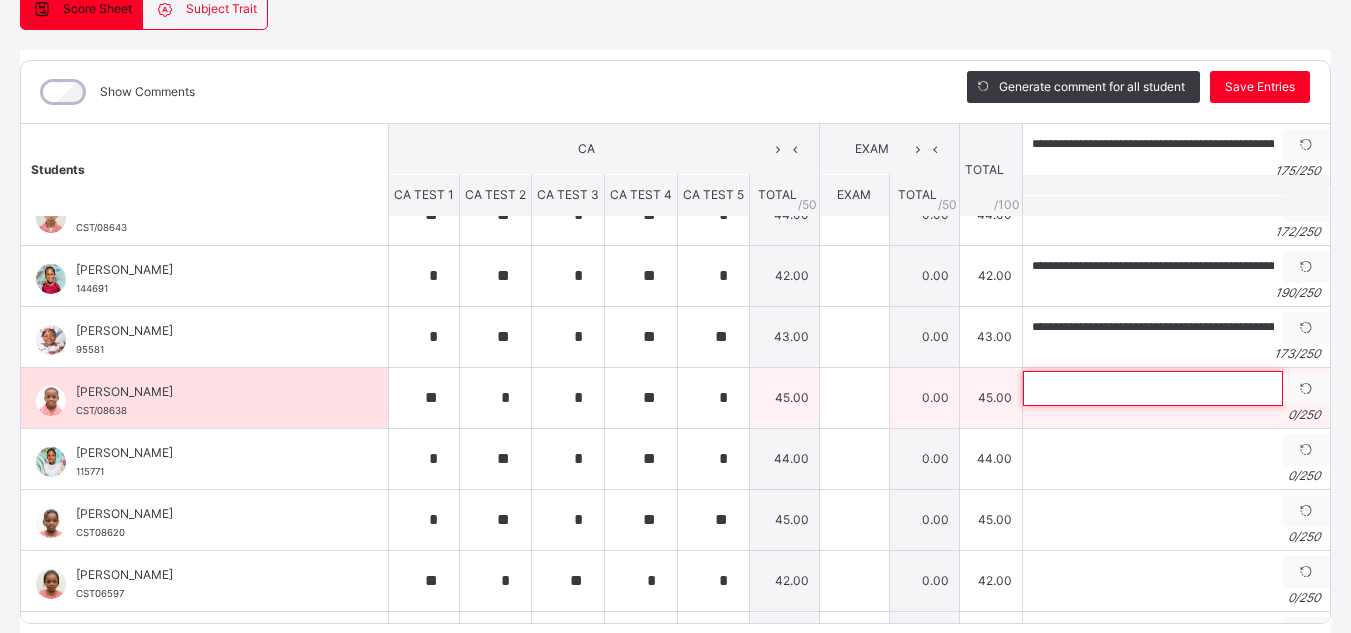click at bounding box center [1153, 388] 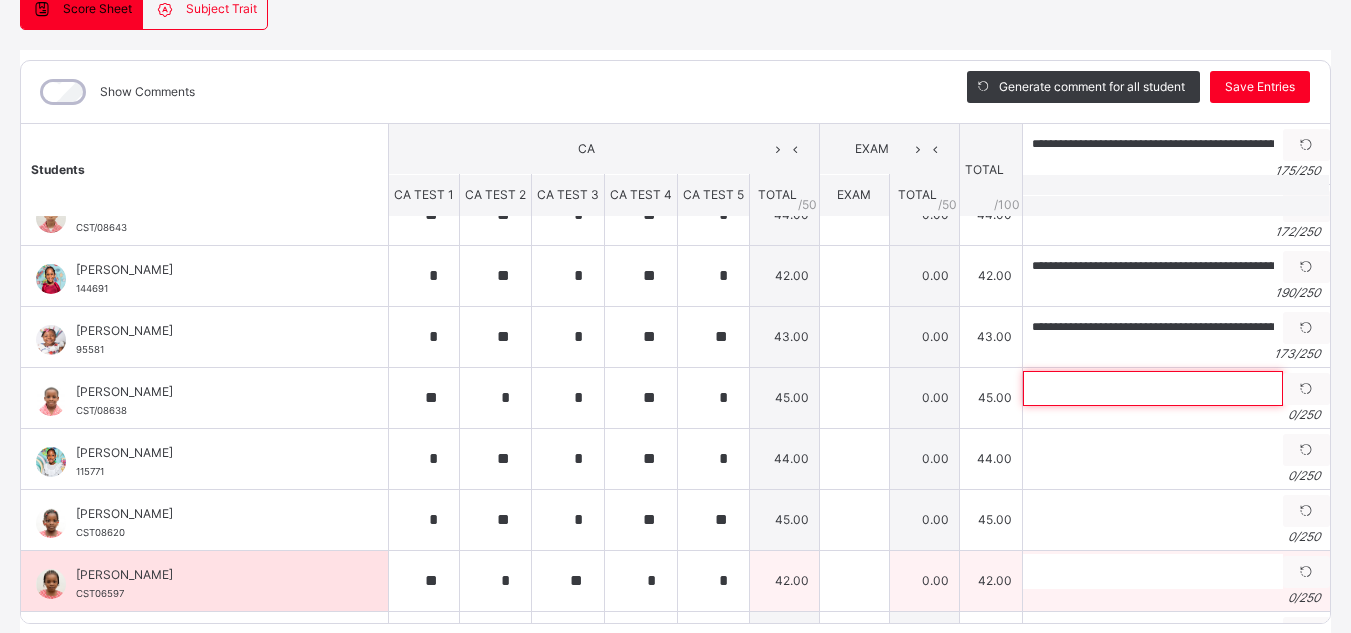 paste on "**********" 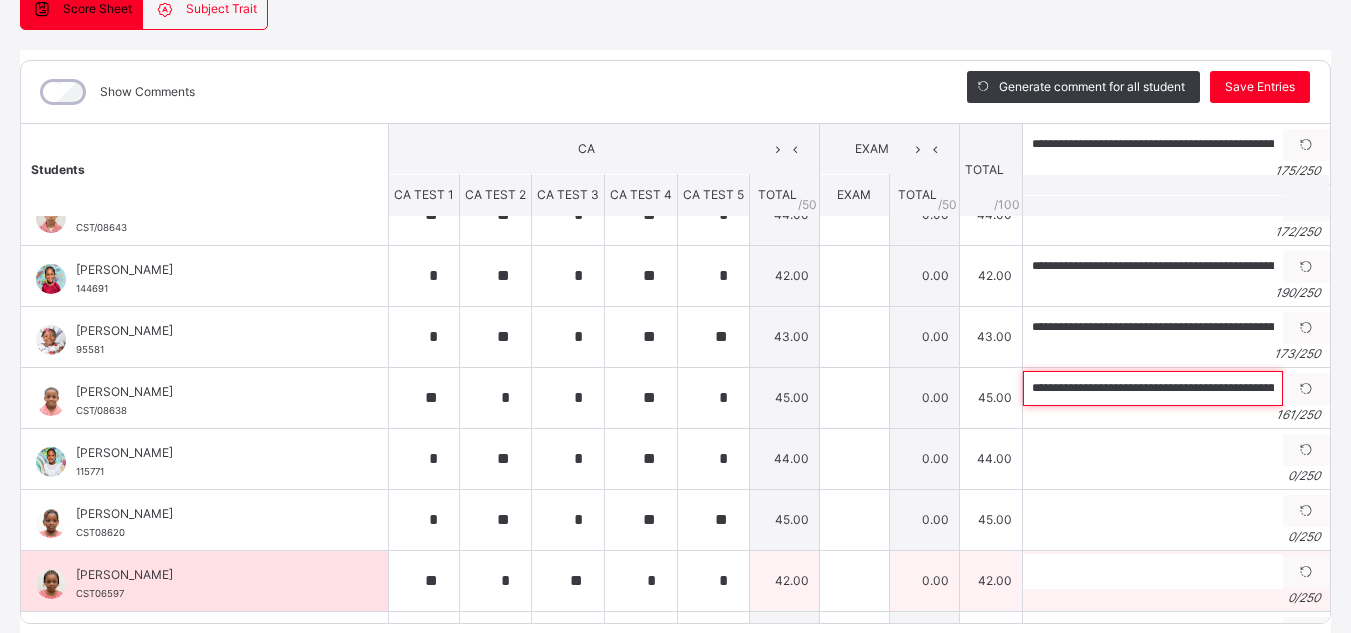 scroll, scrollTop: 0, scrollLeft: 664, axis: horizontal 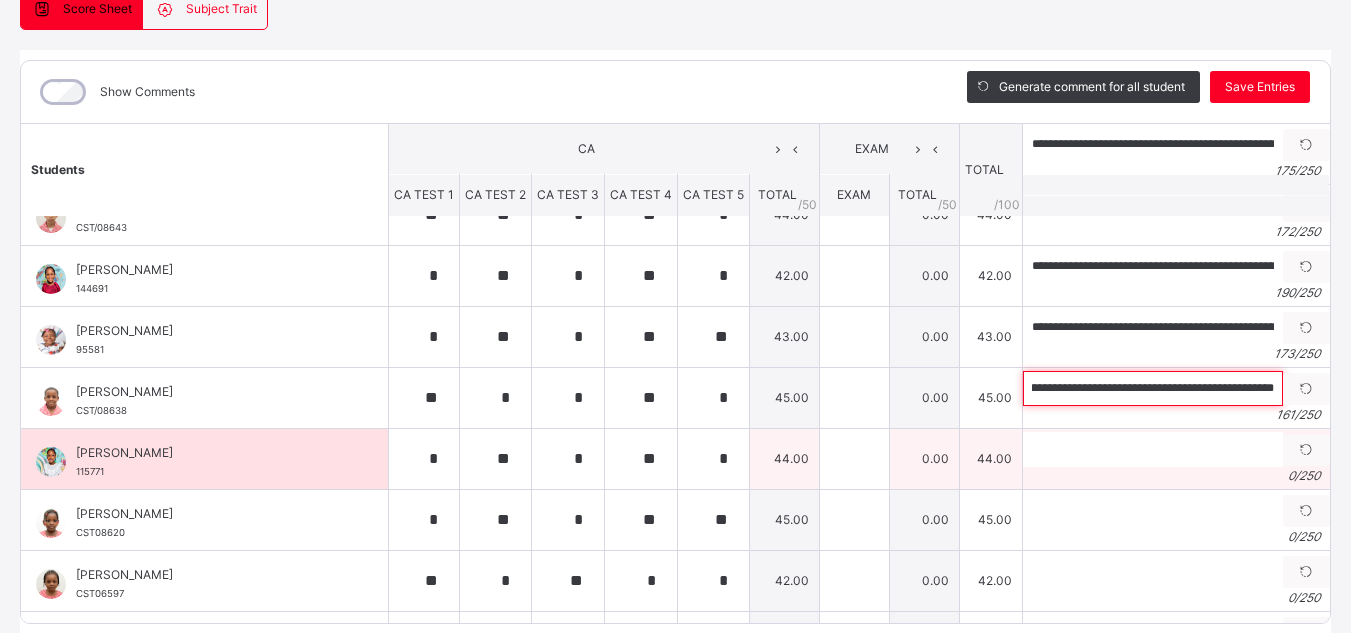 type on "**********" 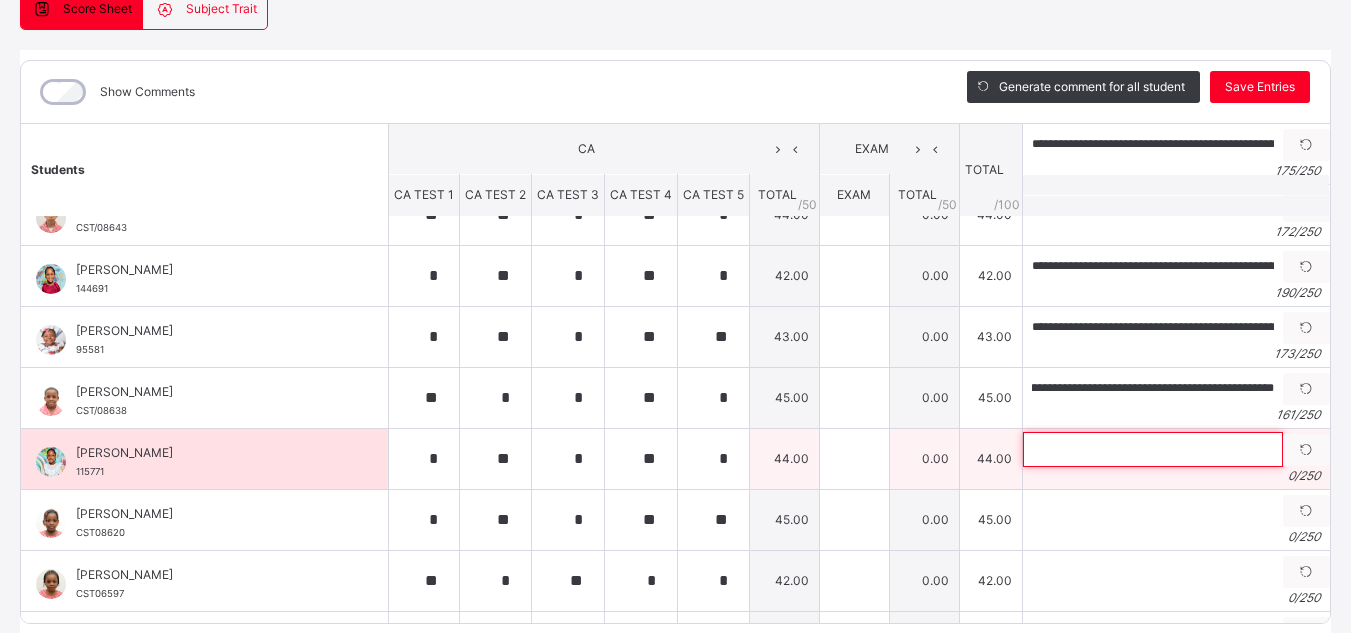 scroll, scrollTop: 0, scrollLeft: 0, axis: both 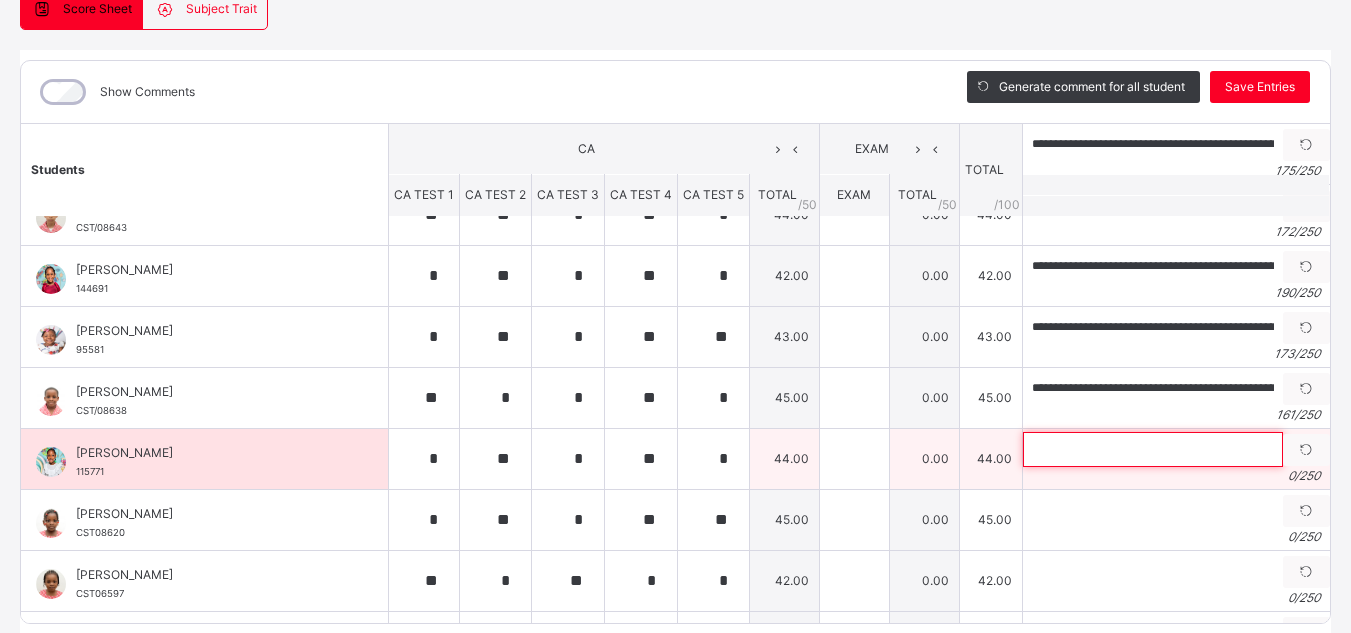 click at bounding box center [1153, 449] 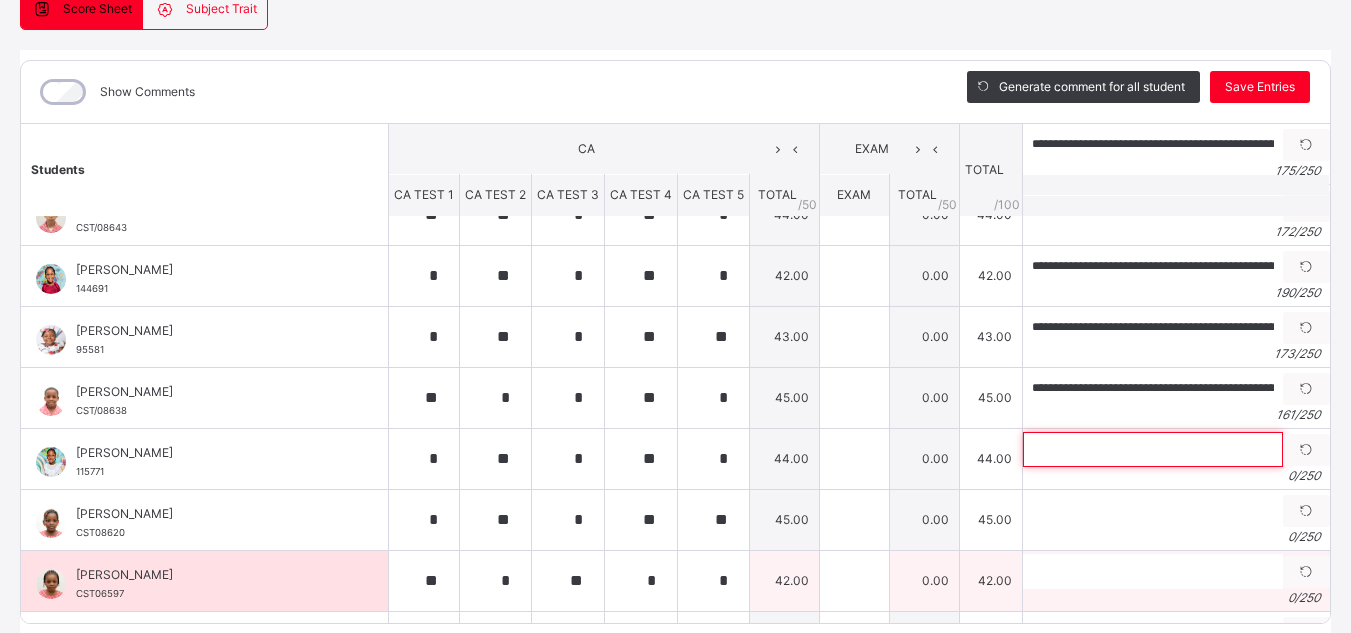 paste on "**********" 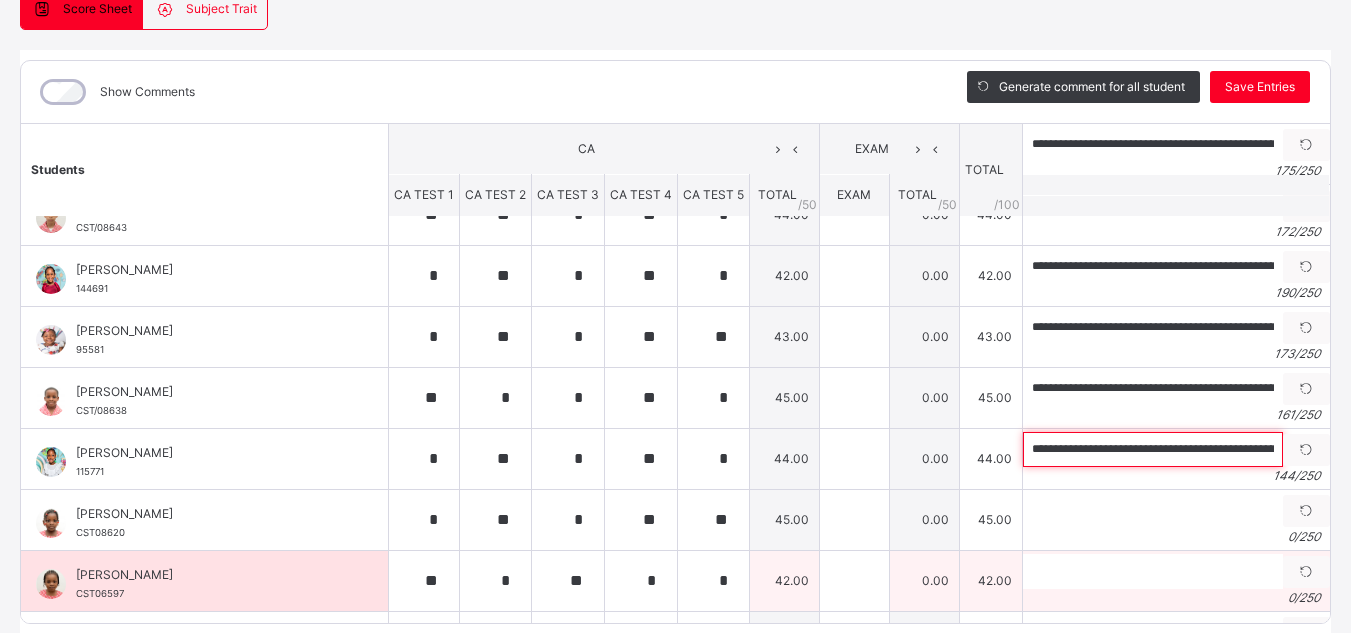 scroll, scrollTop: 0, scrollLeft: 590, axis: horizontal 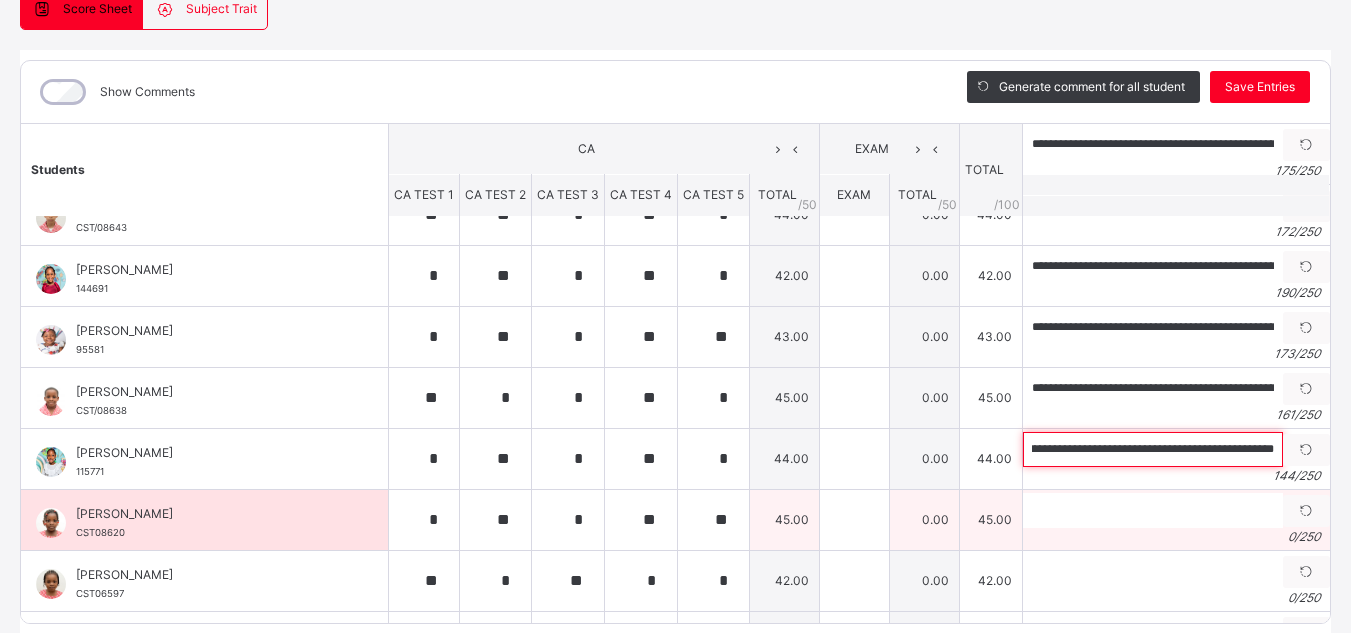 type on "**********" 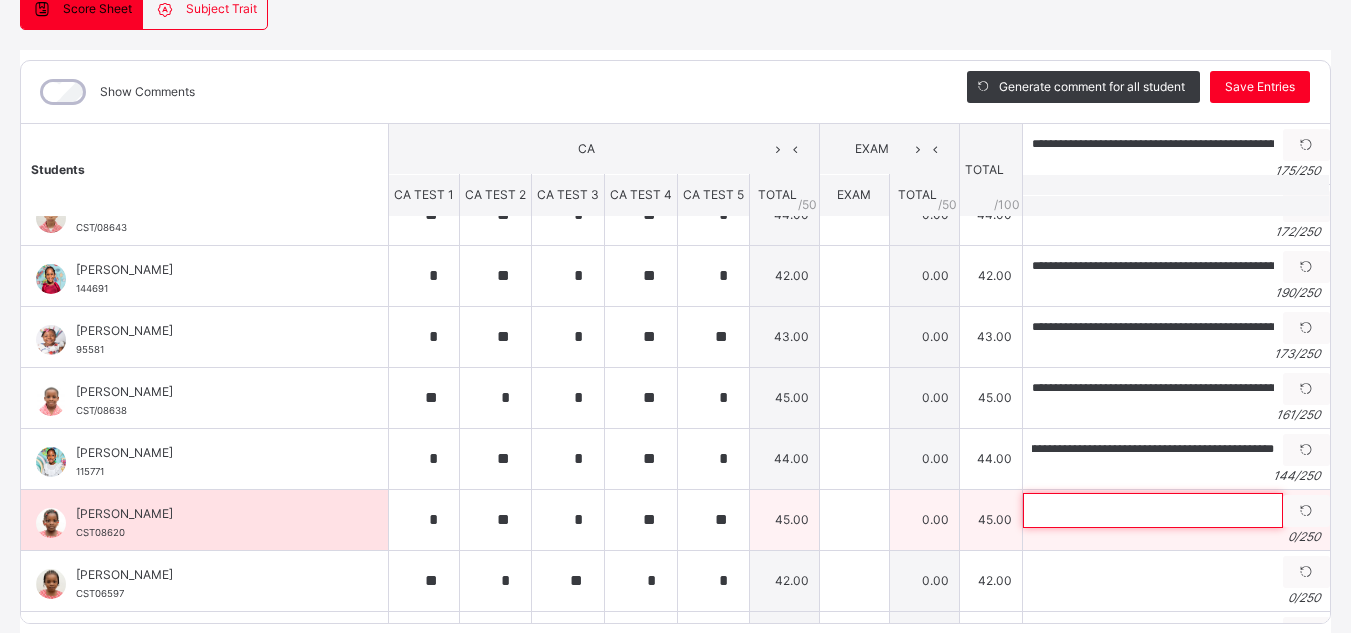 scroll, scrollTop: 0, scrollLeft: 0, axis: both 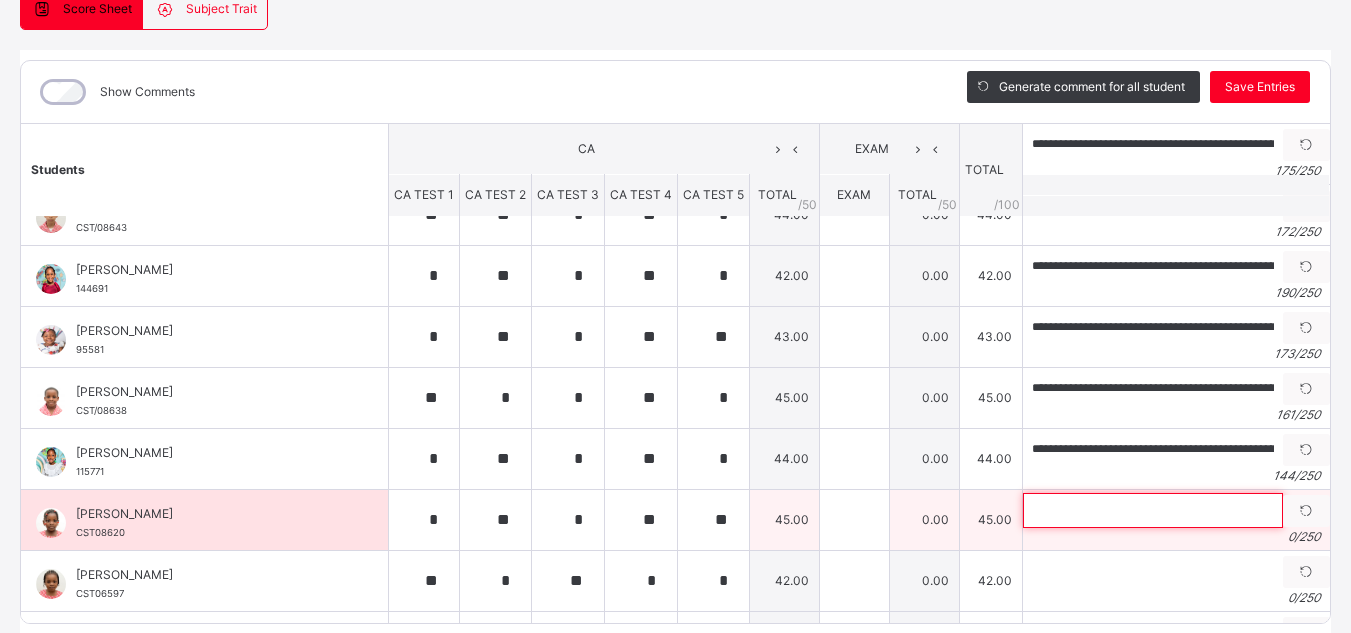 click at bounding box center (1153, 510) 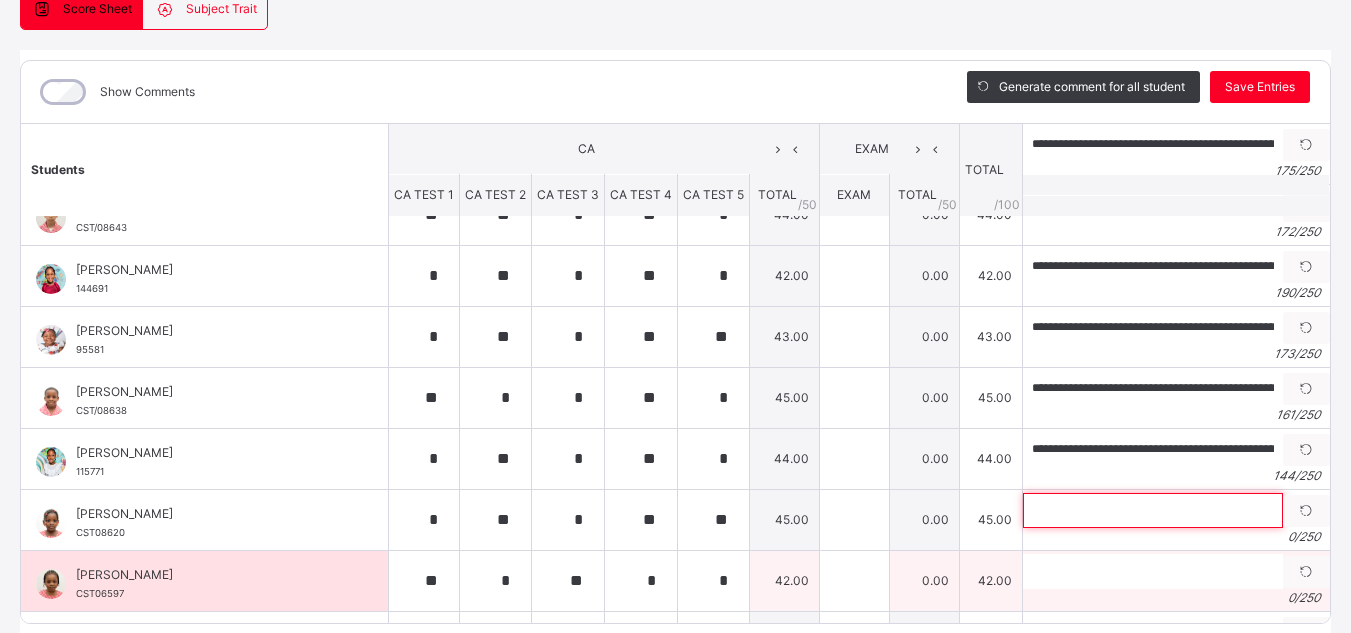 paste on "**********" 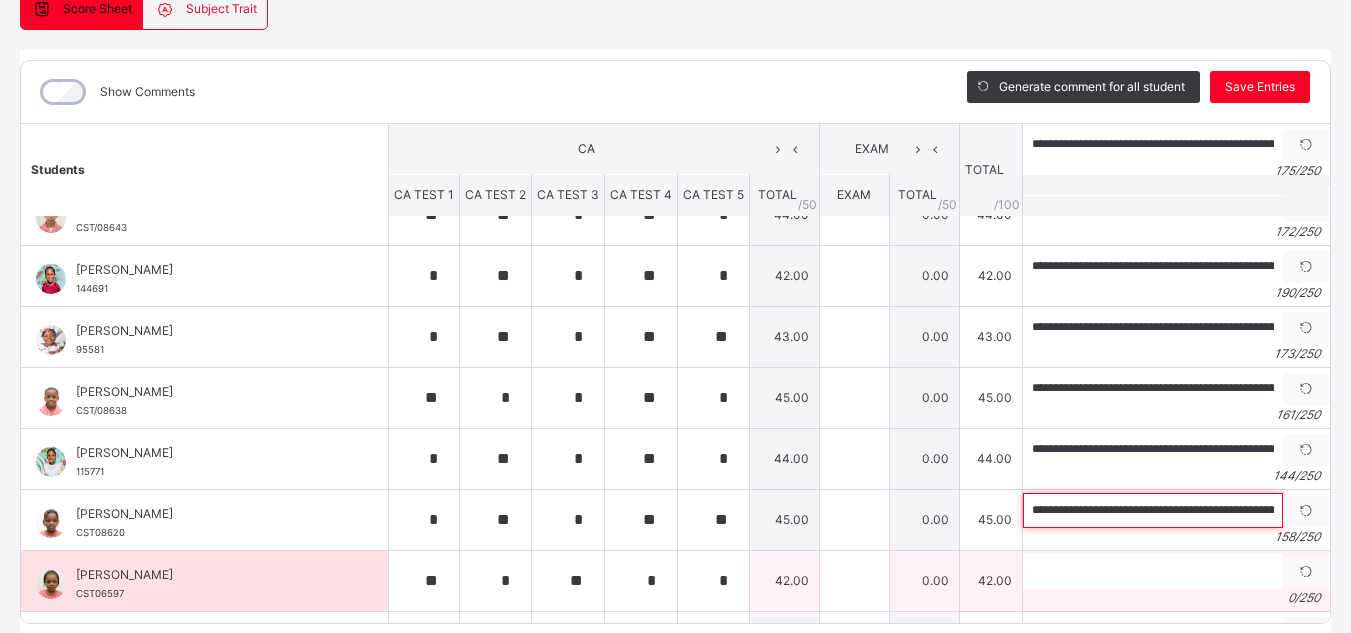 scroll, scrollTop: 0, scrollLeft: 663, axis: horizontal 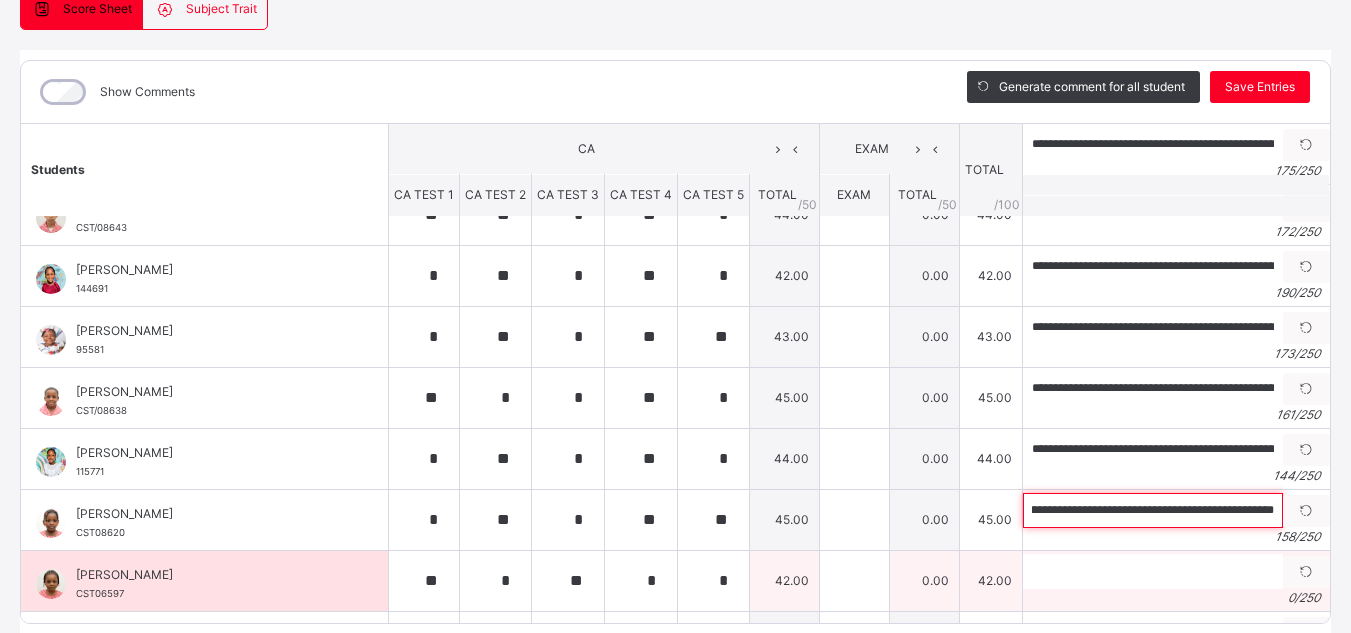 type on "**********" 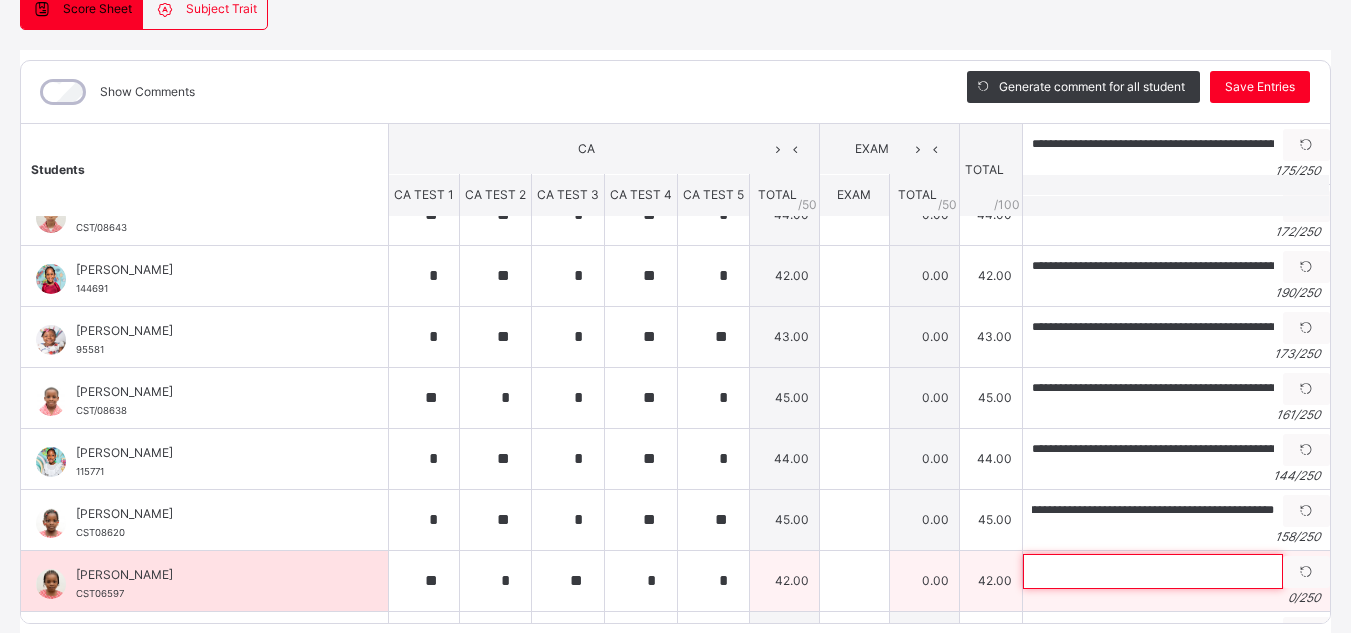scroll, scrollTop: 0, scrollLeft: 0, axis: both 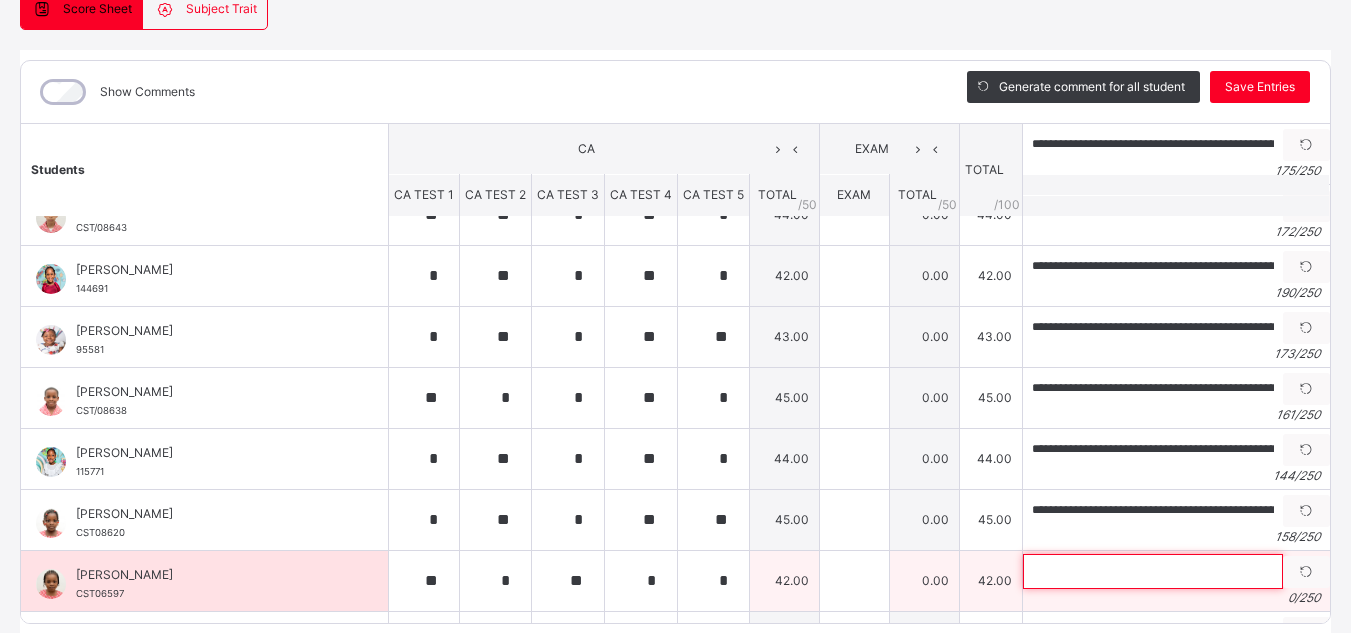 click at bounding box center (1153, 571) 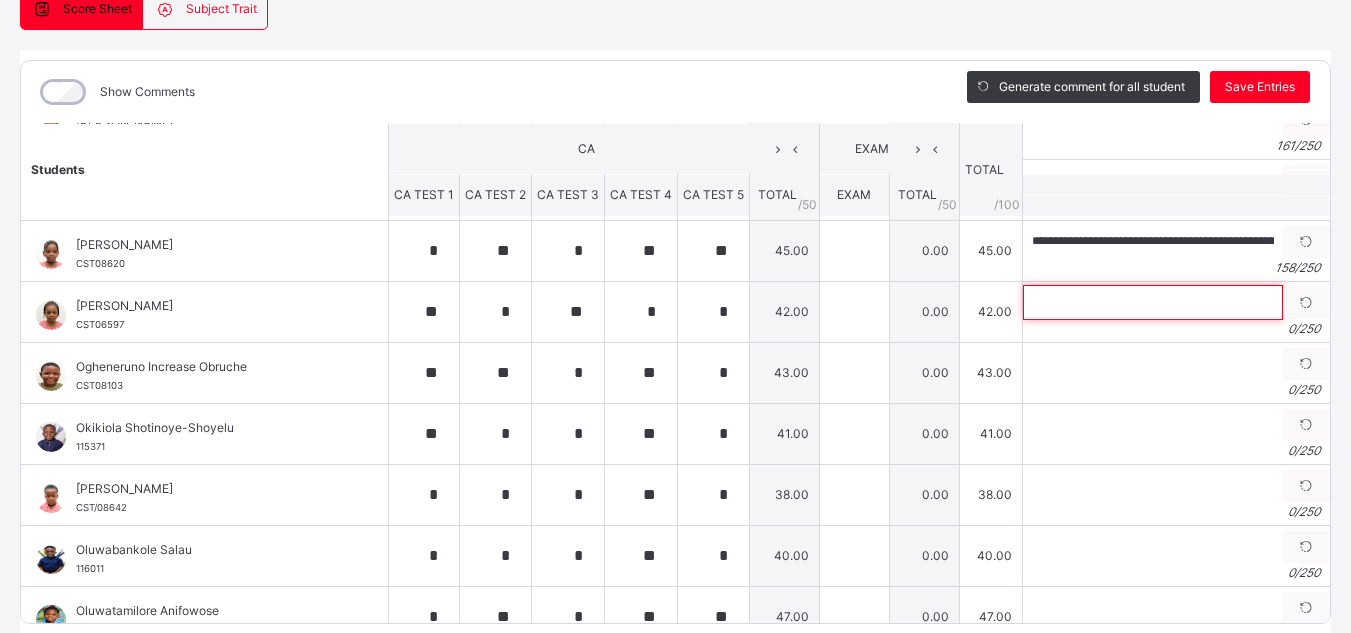 scroll, scrollTop: 609, scrollLeft: 0, axis: vertical 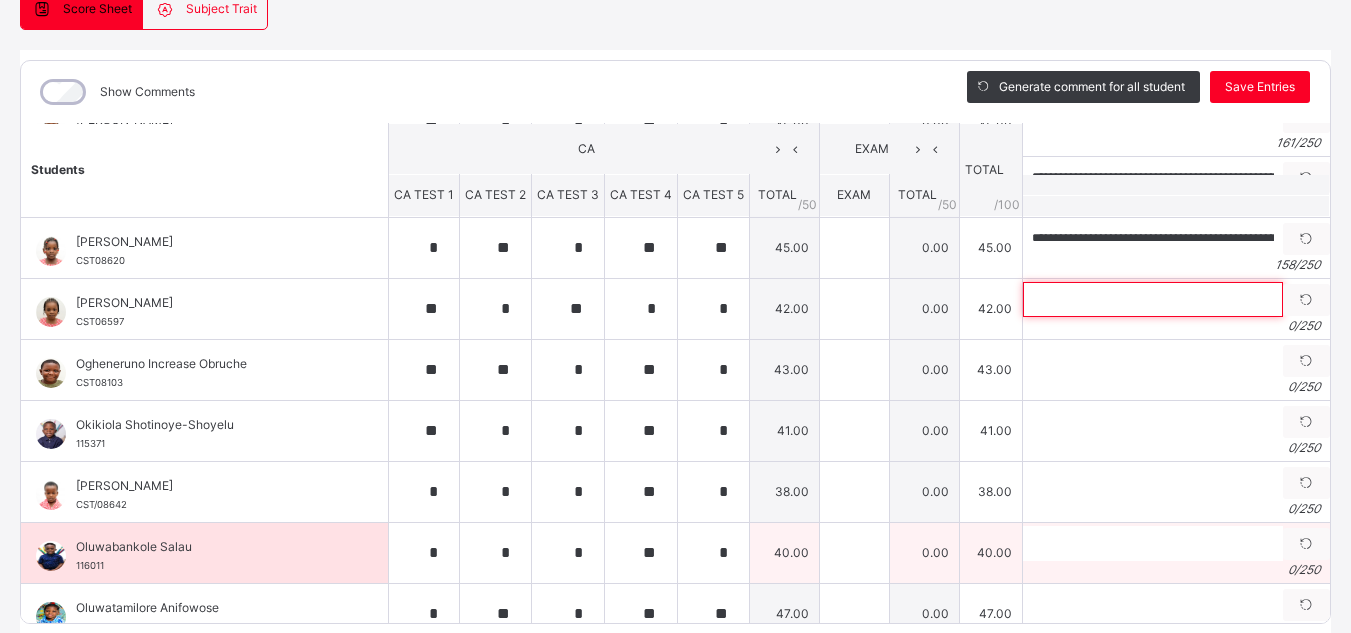paste on "**********" 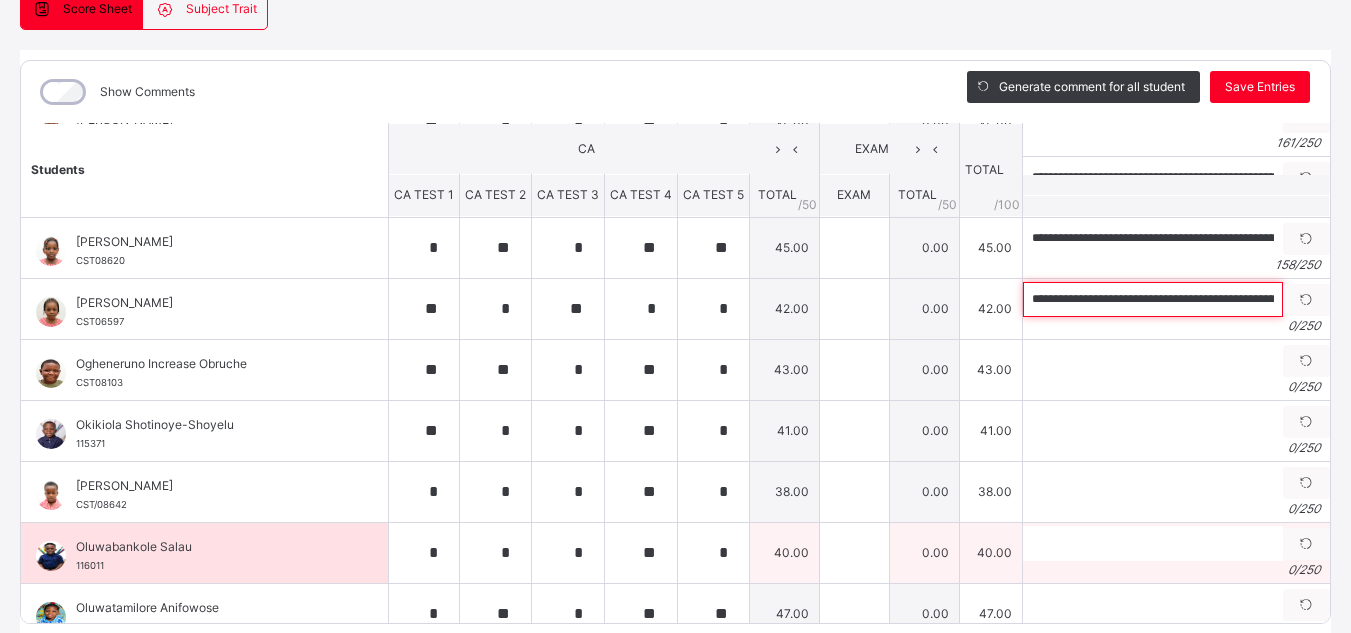 scroll, scrollTop: 0, scrollLeft: 589, axis: horizontal 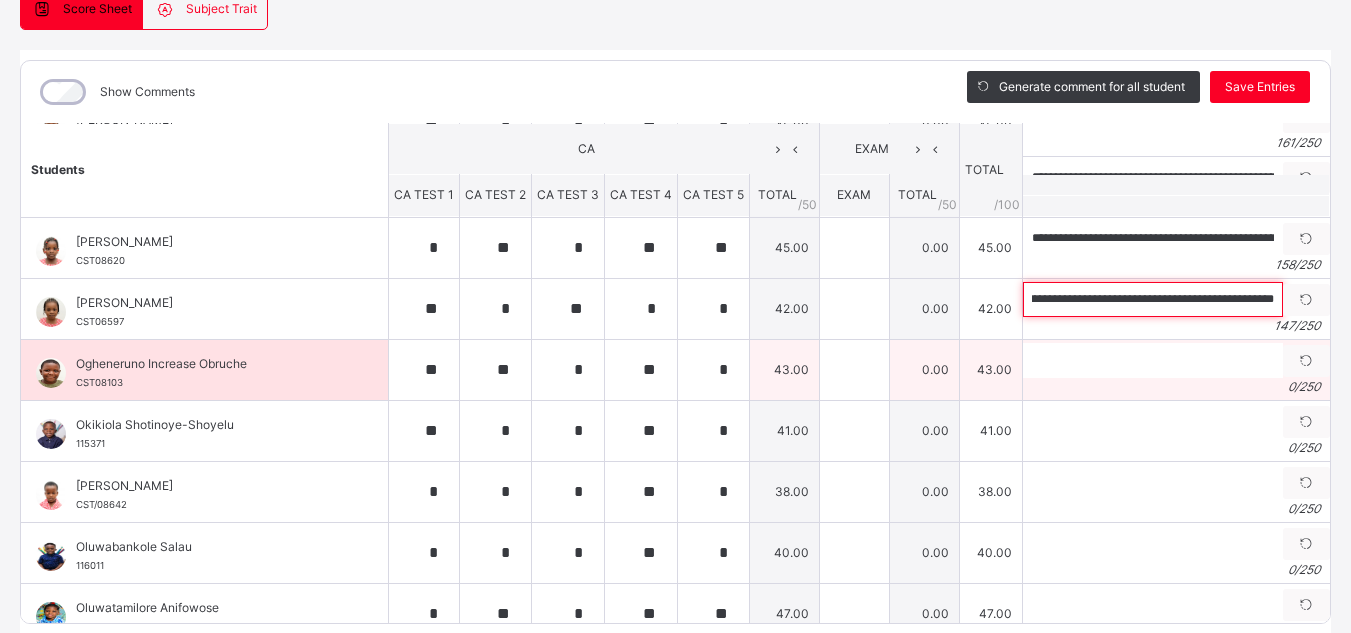 type on "**********" 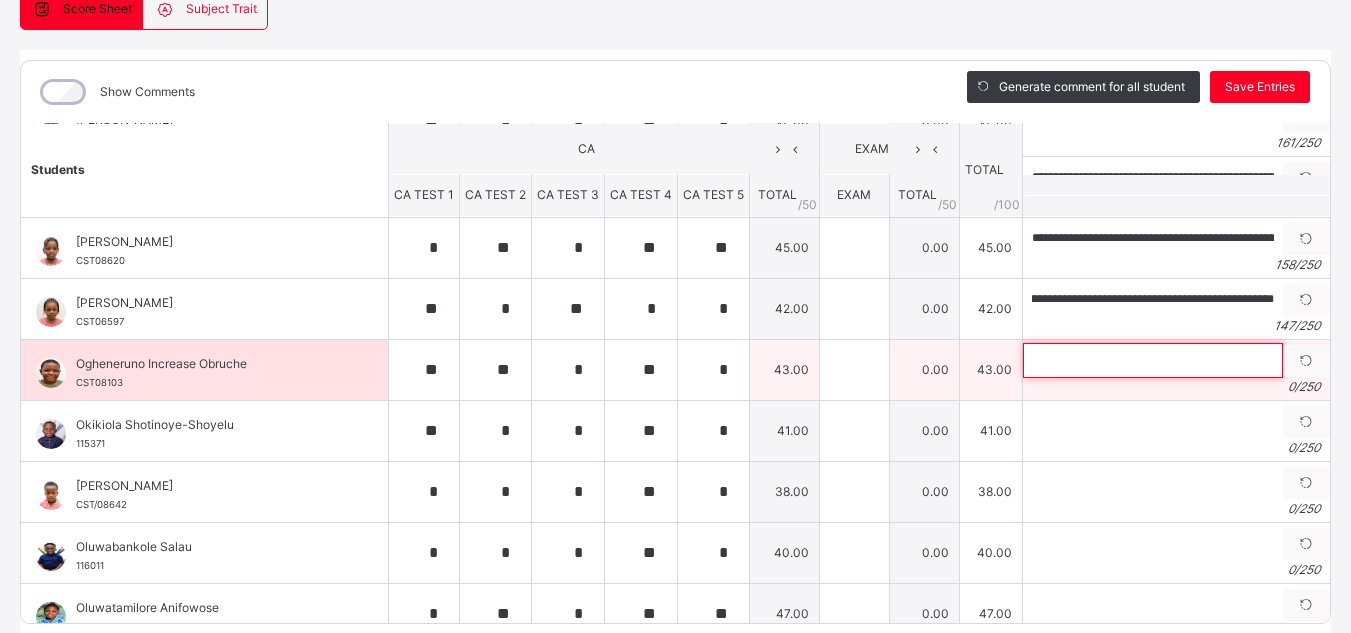 scroll, scrollTop: 0, scrollLeft: 0, axis: both 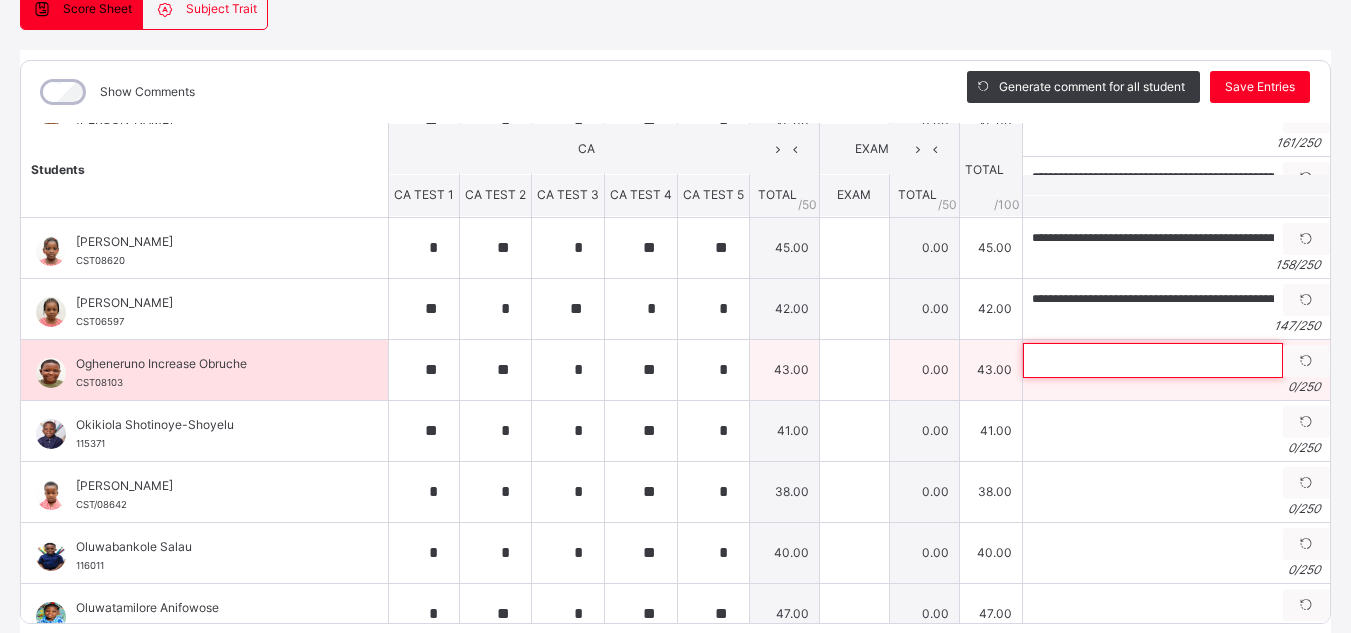 click at bounding box center (1153, 360) 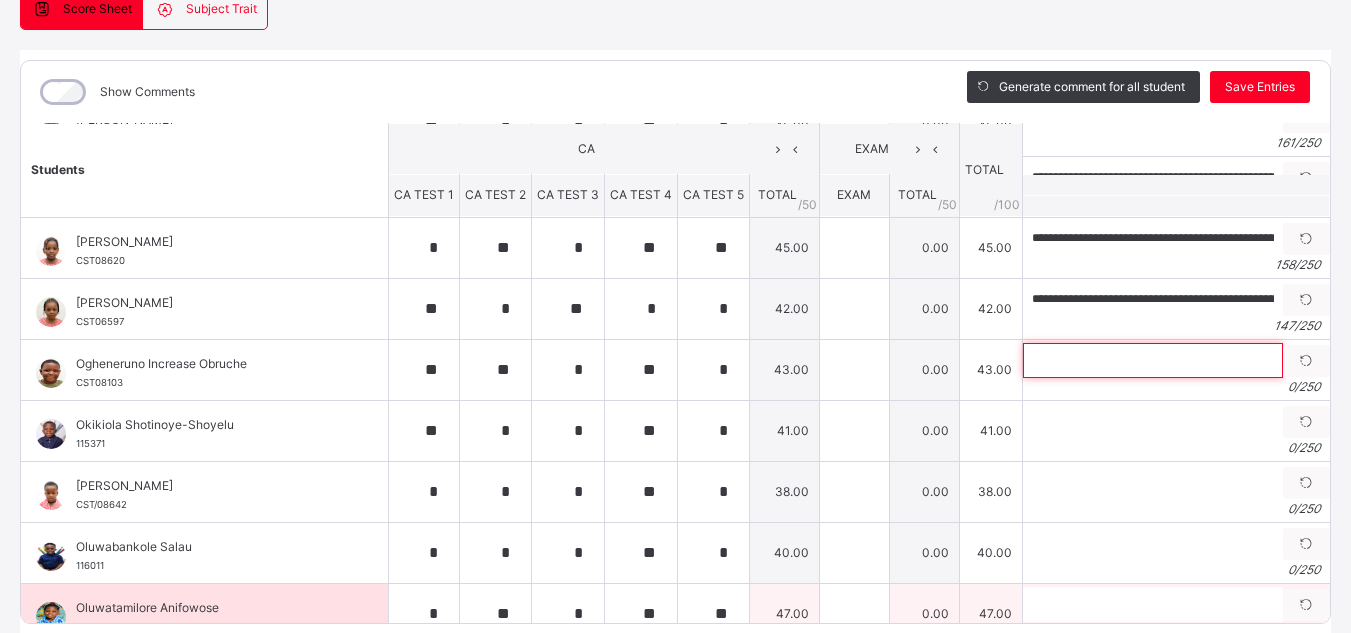 paste 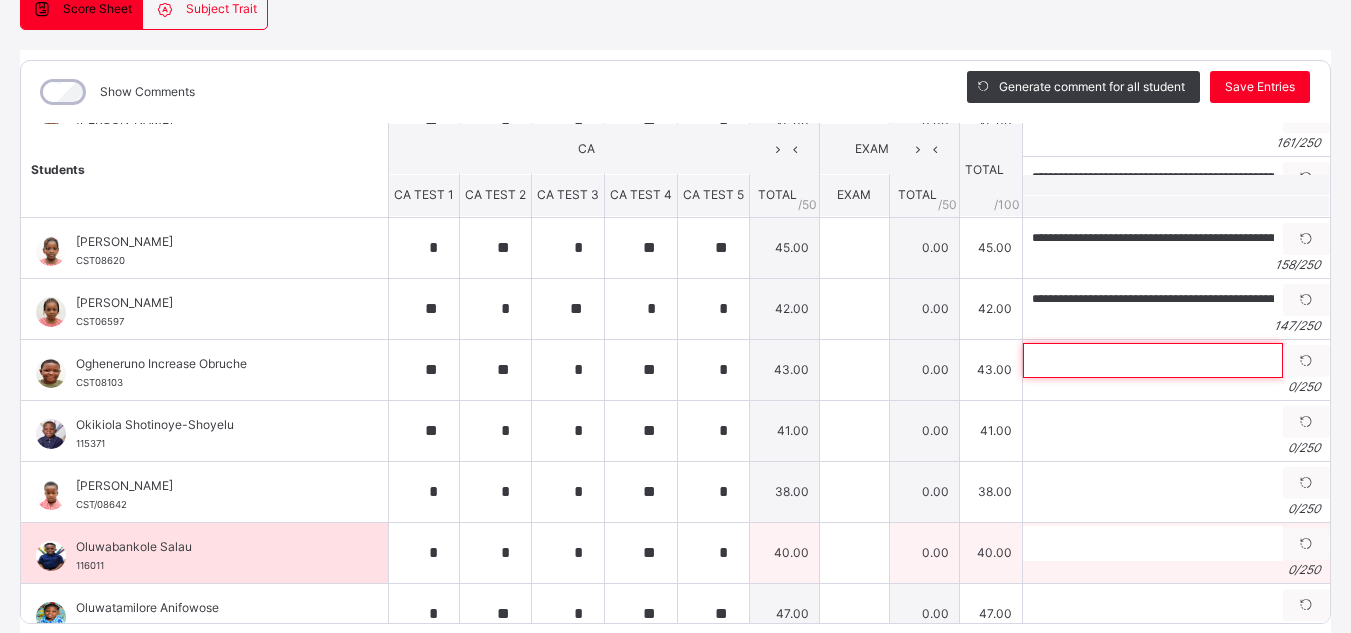 paste 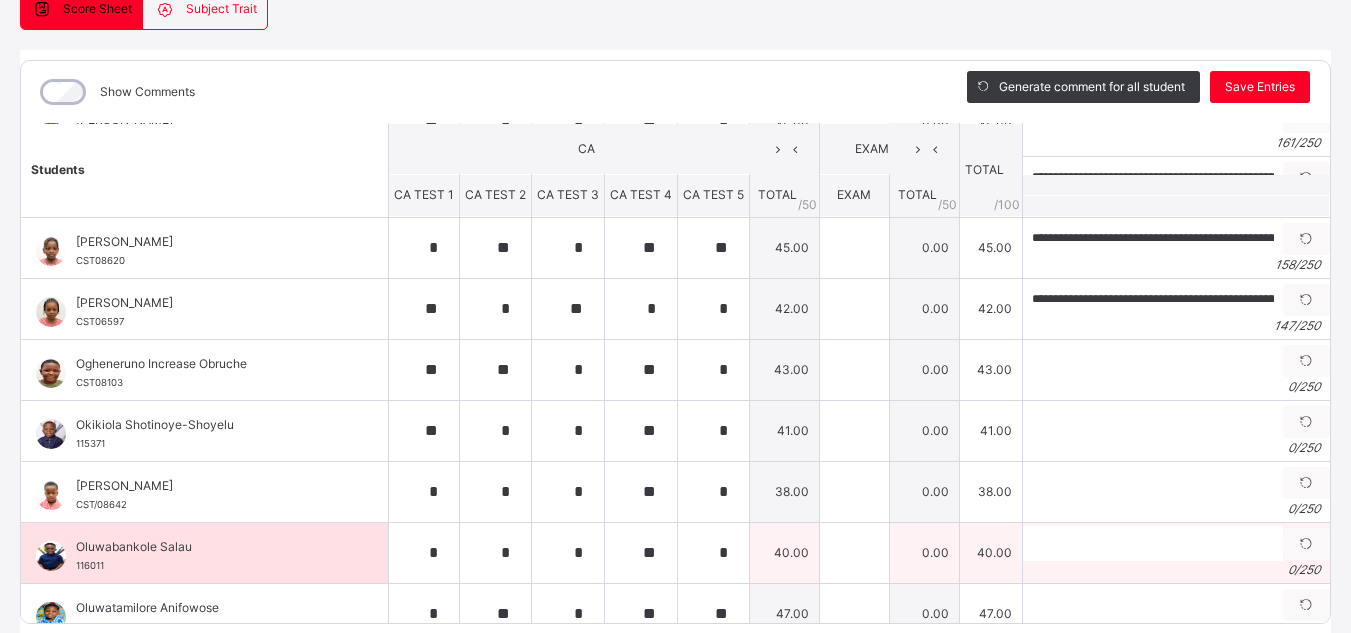click on "Generate comment 0 / 250" at bounding box center [1175, 552] 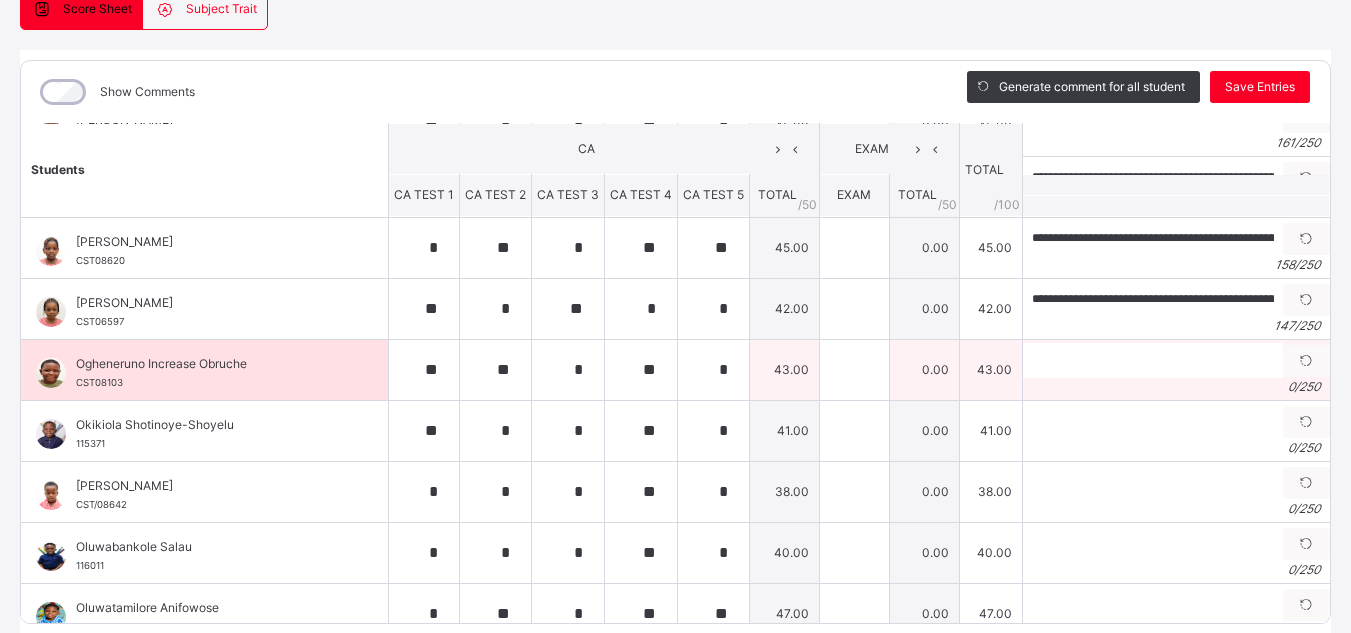click on "0 / 250" at bounding box center (1176, 387) 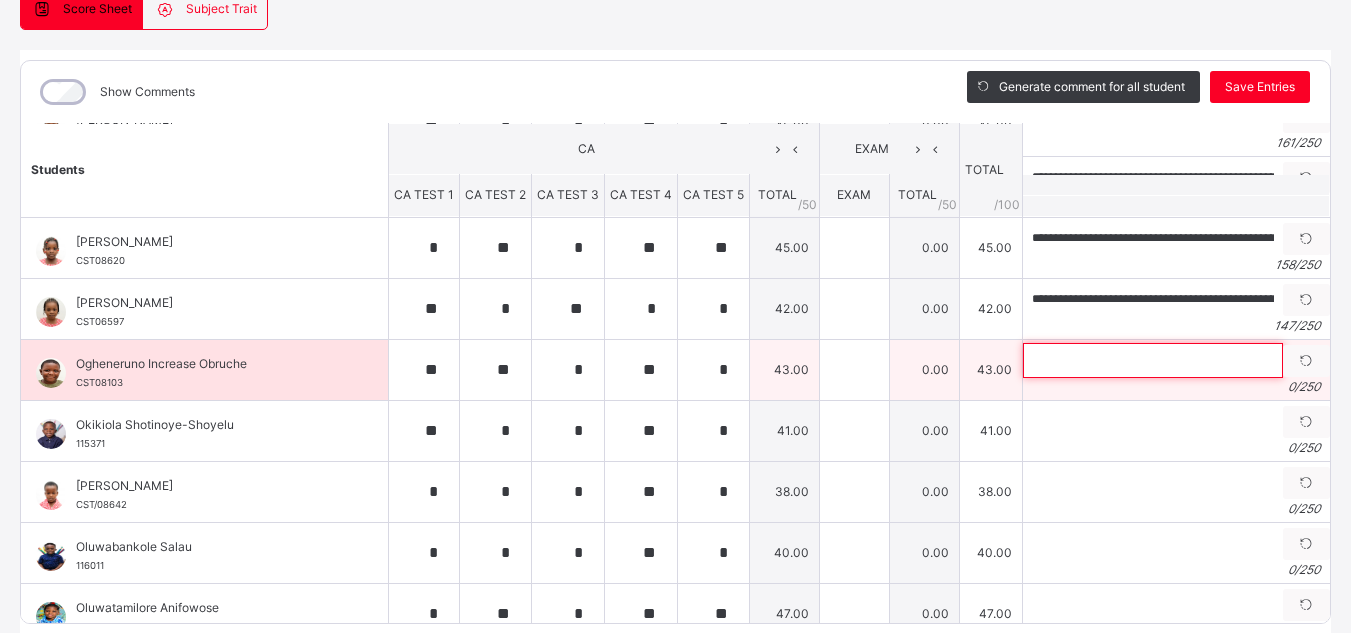 click at bounding box center (1153, 360) 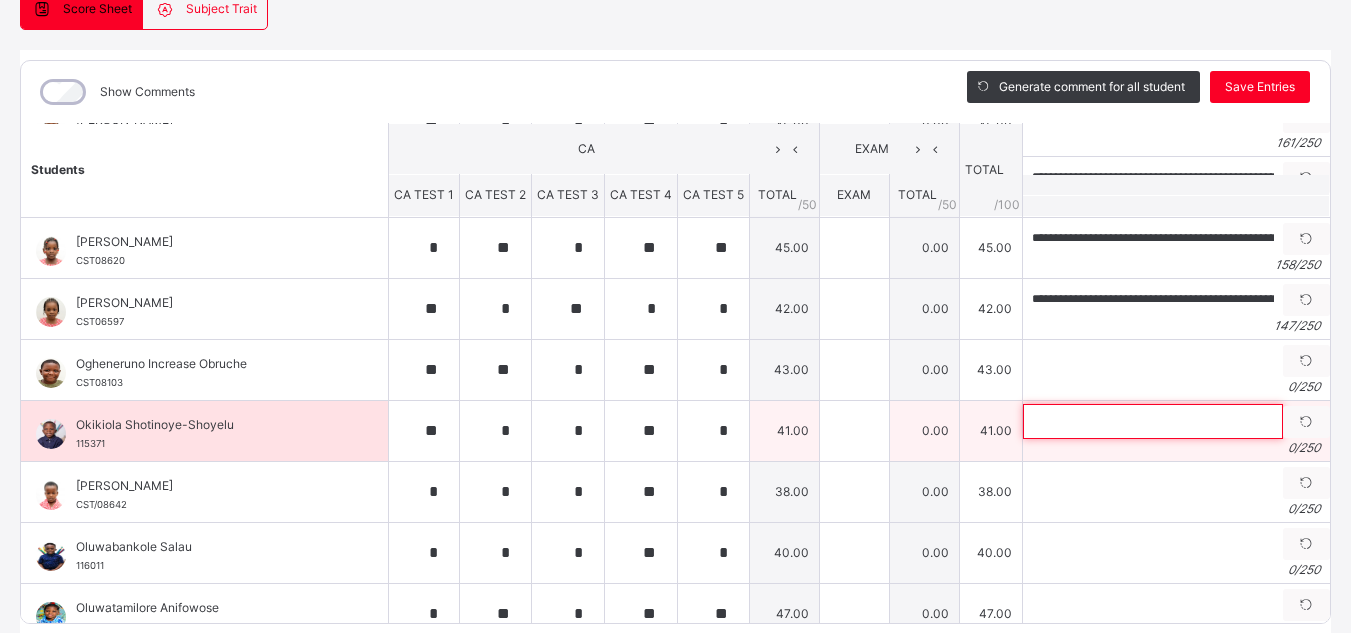 click at bounding box center (1153, 421) 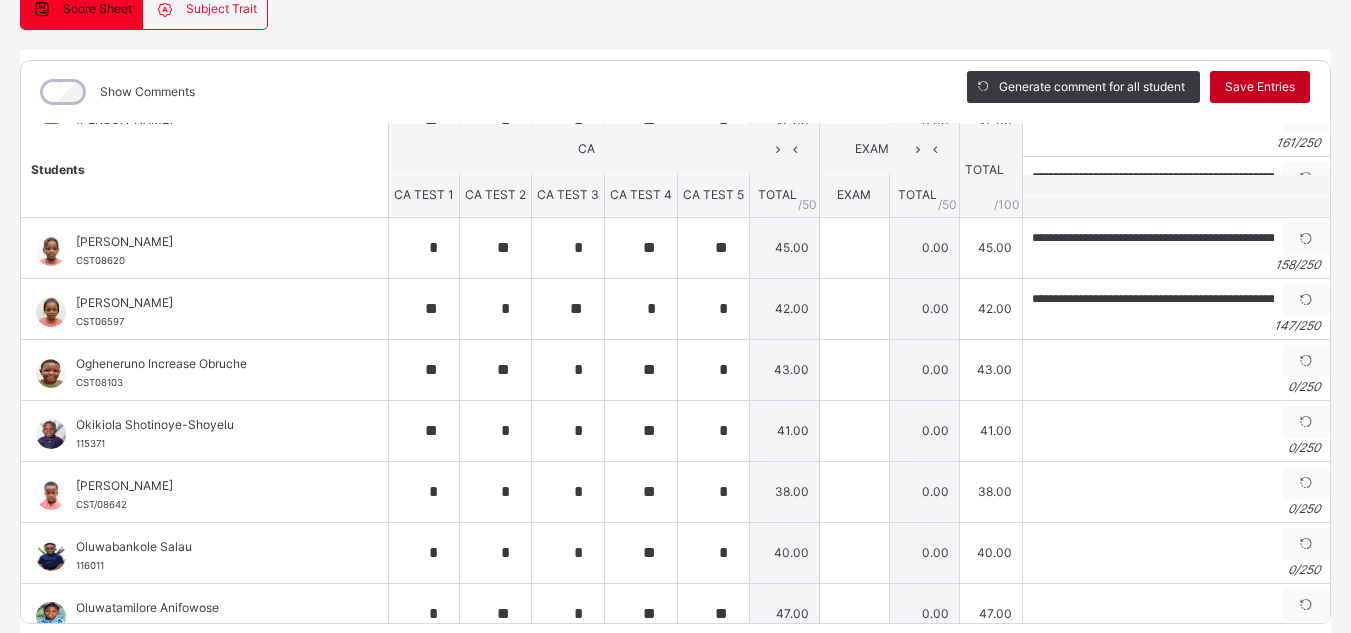 click on "Save Entries" at bounding box center (1260, 87) 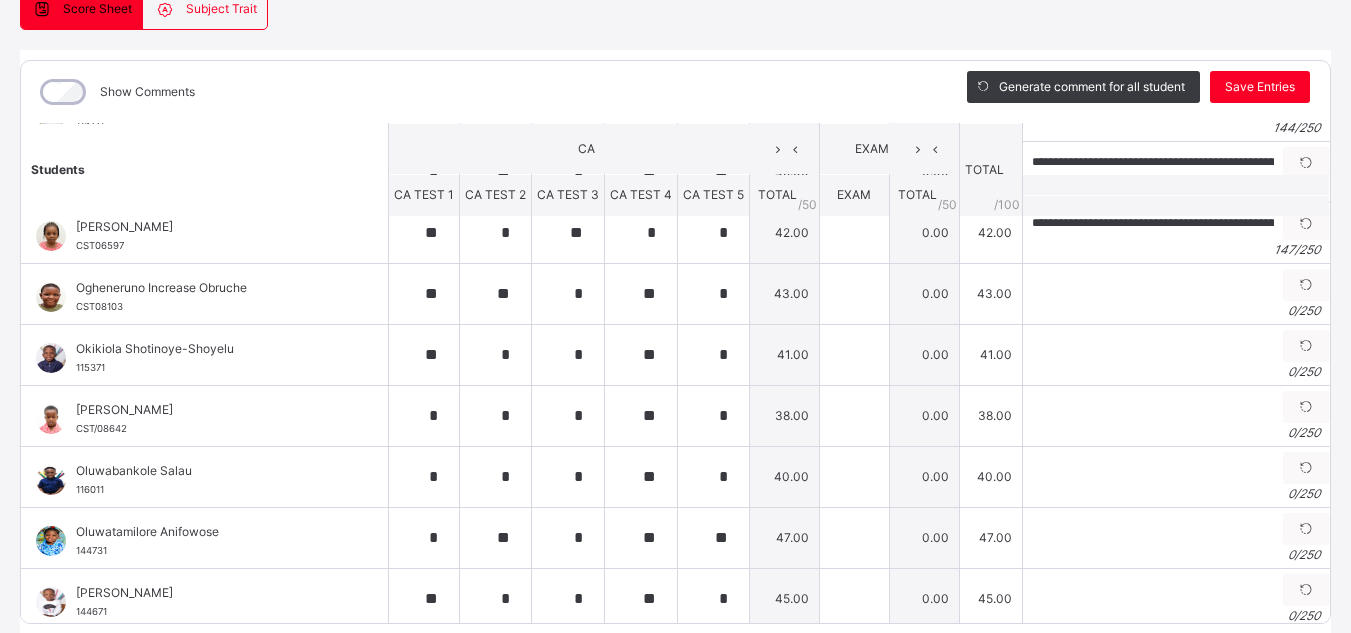 scroll, scrollTop: 700, scrollLeft: 0, axis: vertical 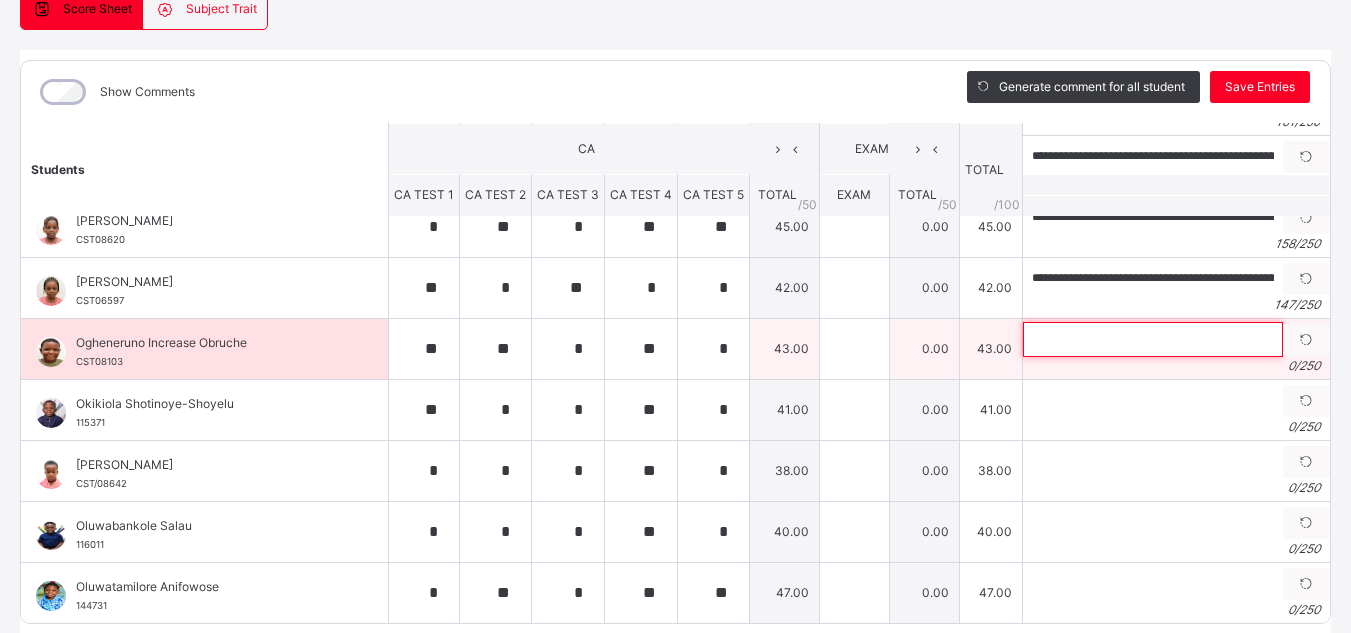 click at bounding box center (1153, 339) 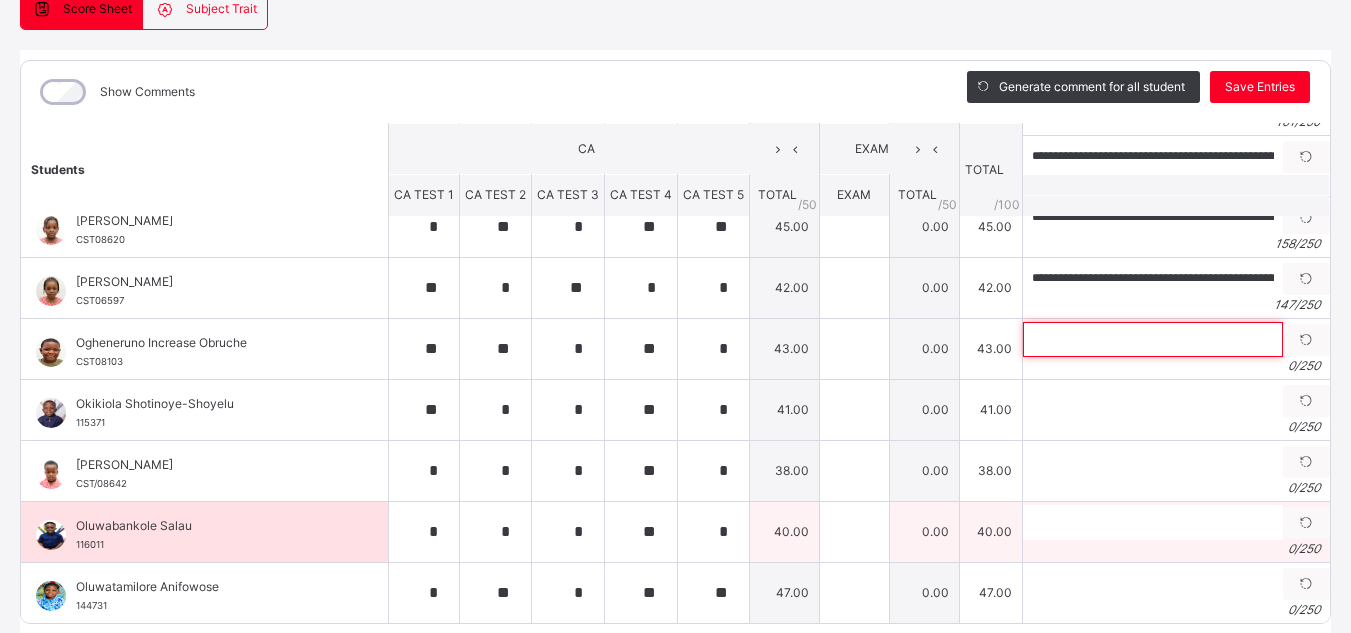 paste 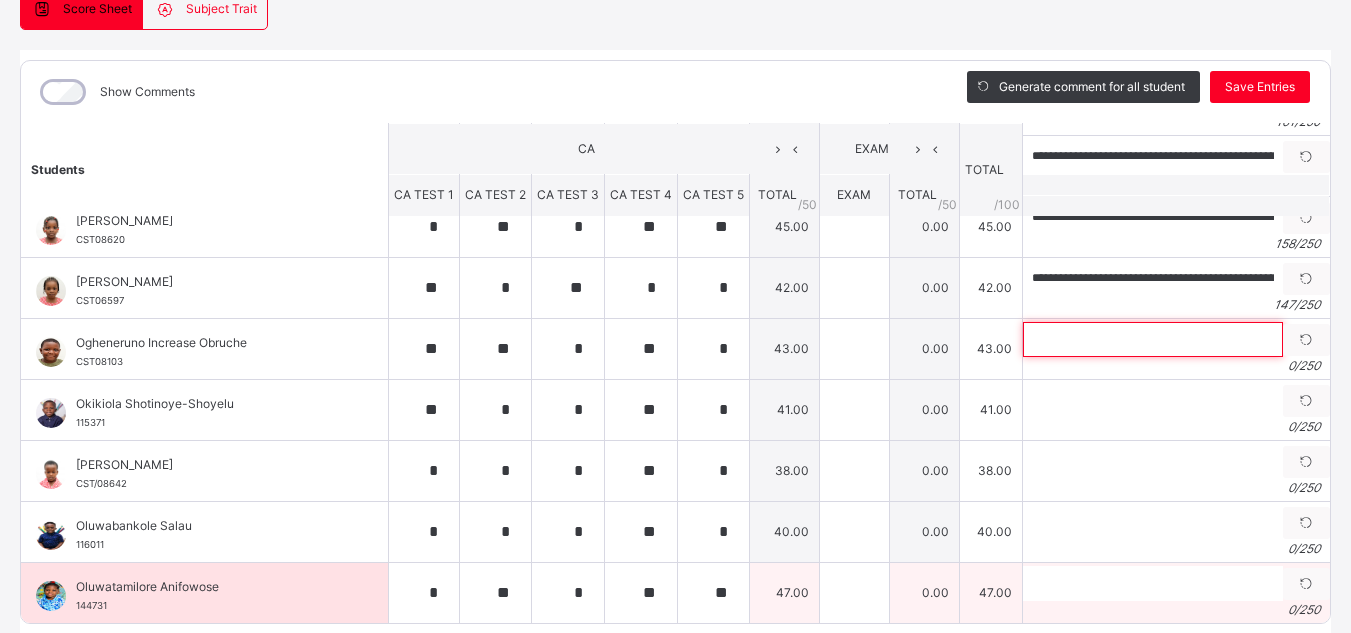 paste 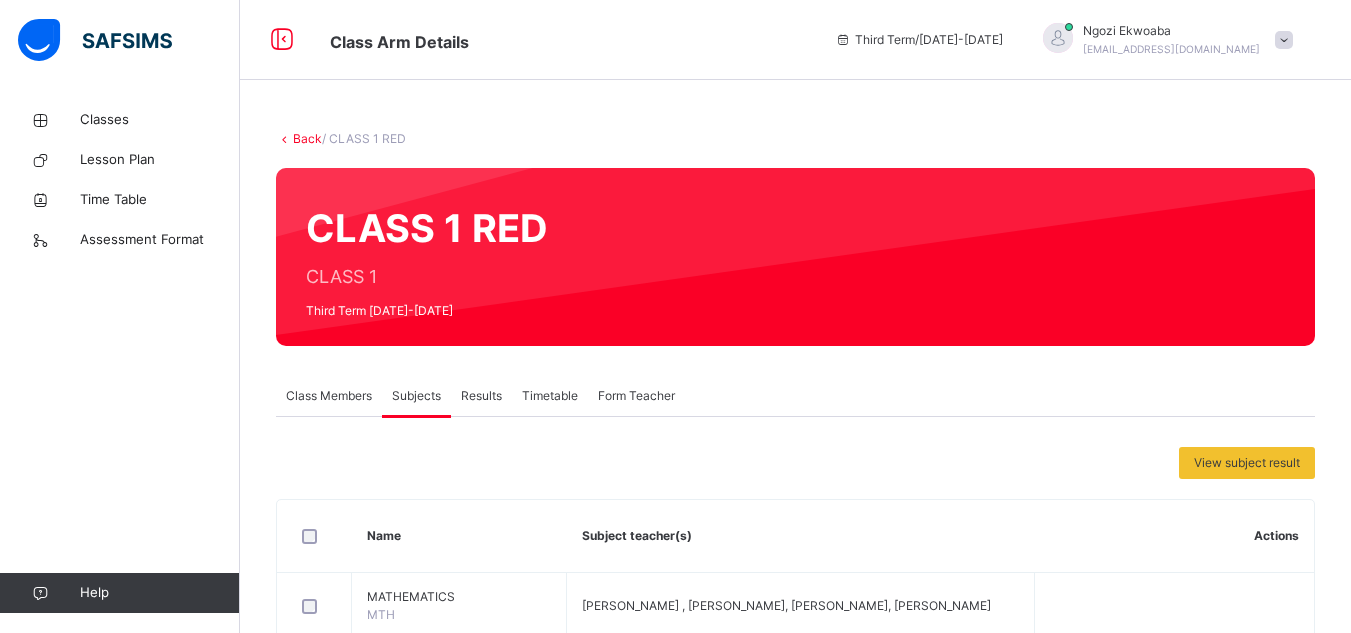 scroll, scrollTop: 0, scrollLeft: 0, axis: both 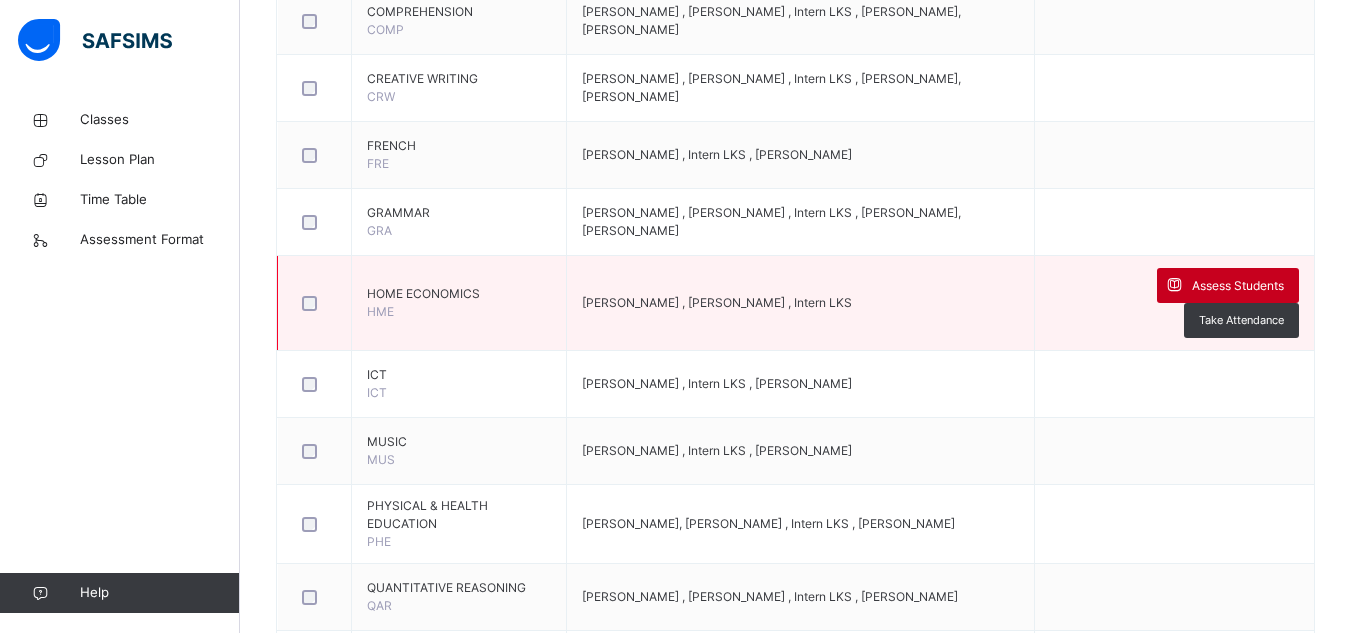 click on "Assess Students" at bounding box center (1238, 286) 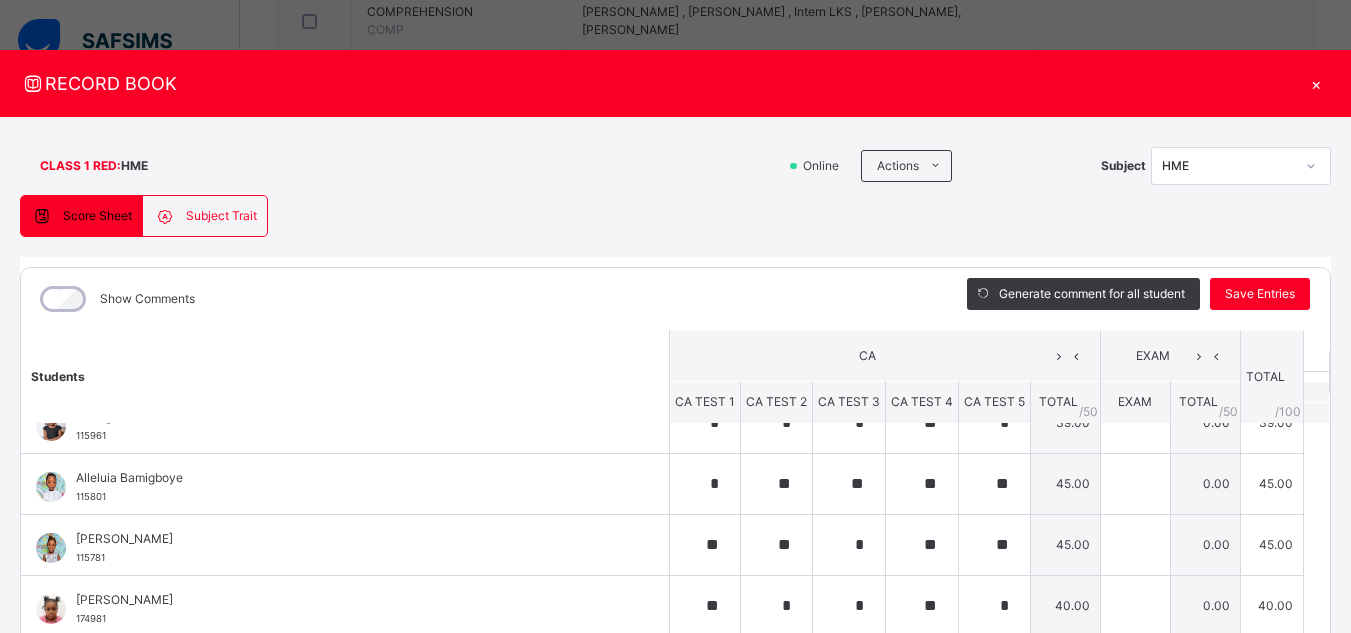 scroll, scrollTop: 0, scrollLeft: 0, axis: both 